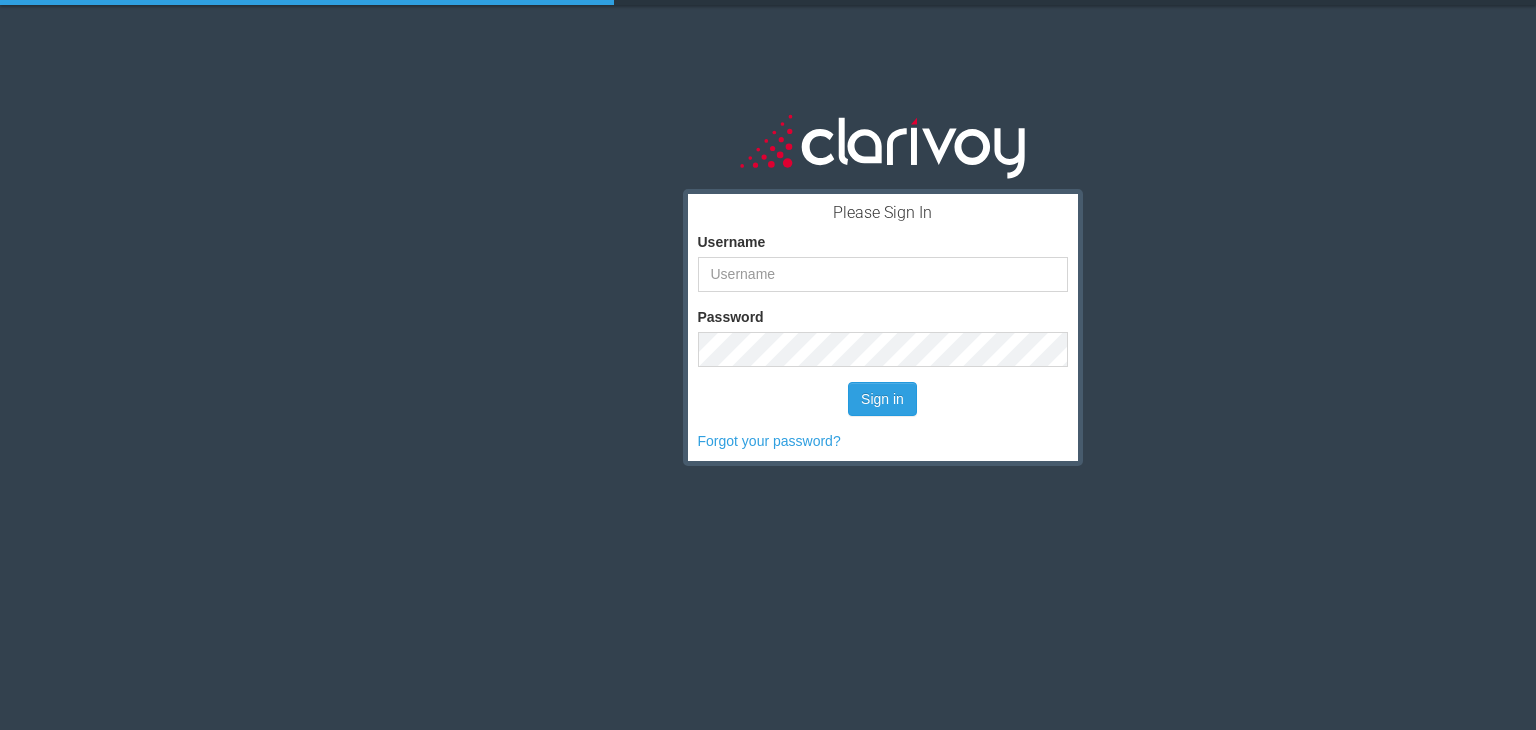 scroll, scrollTop: 0, scrollLeft: 0, axis: both 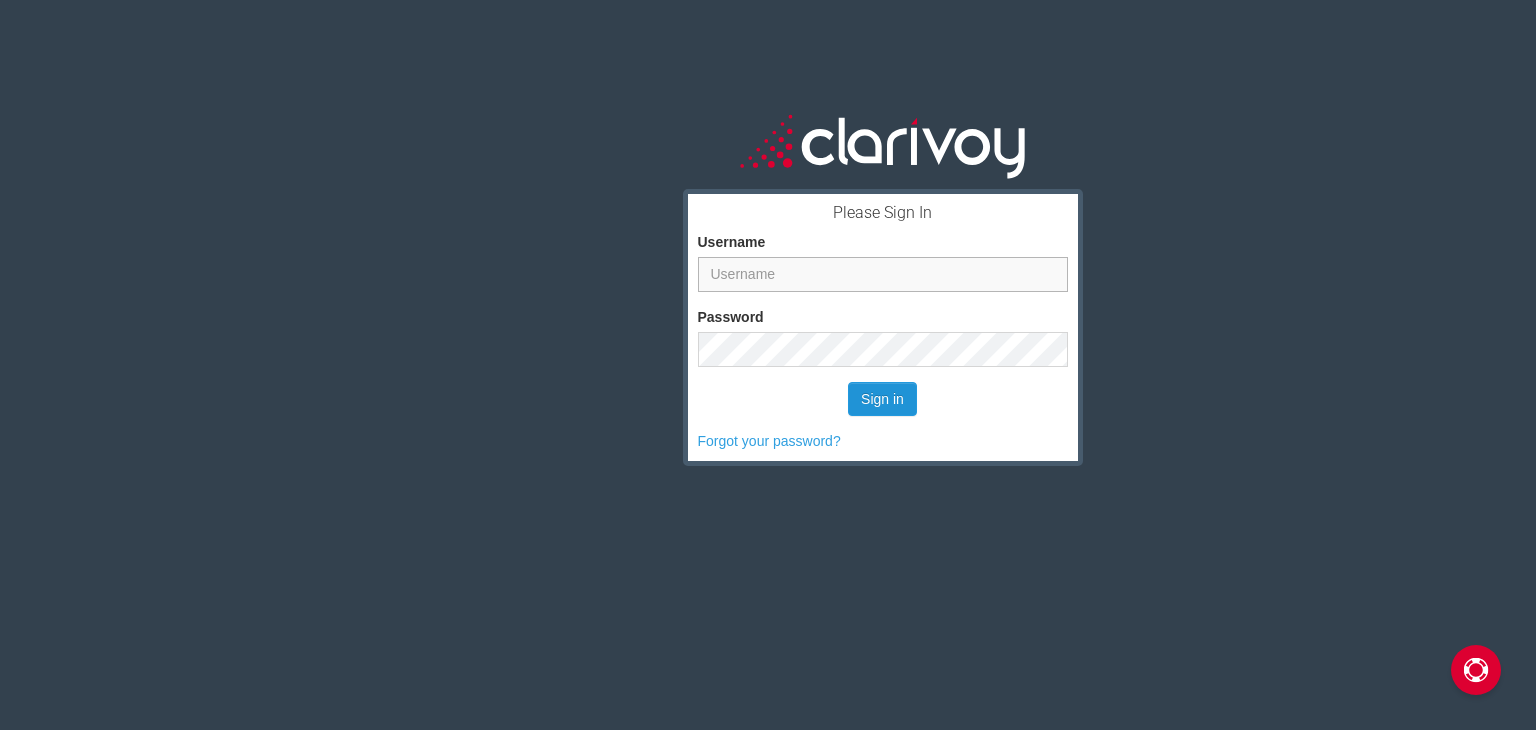type on "brego" 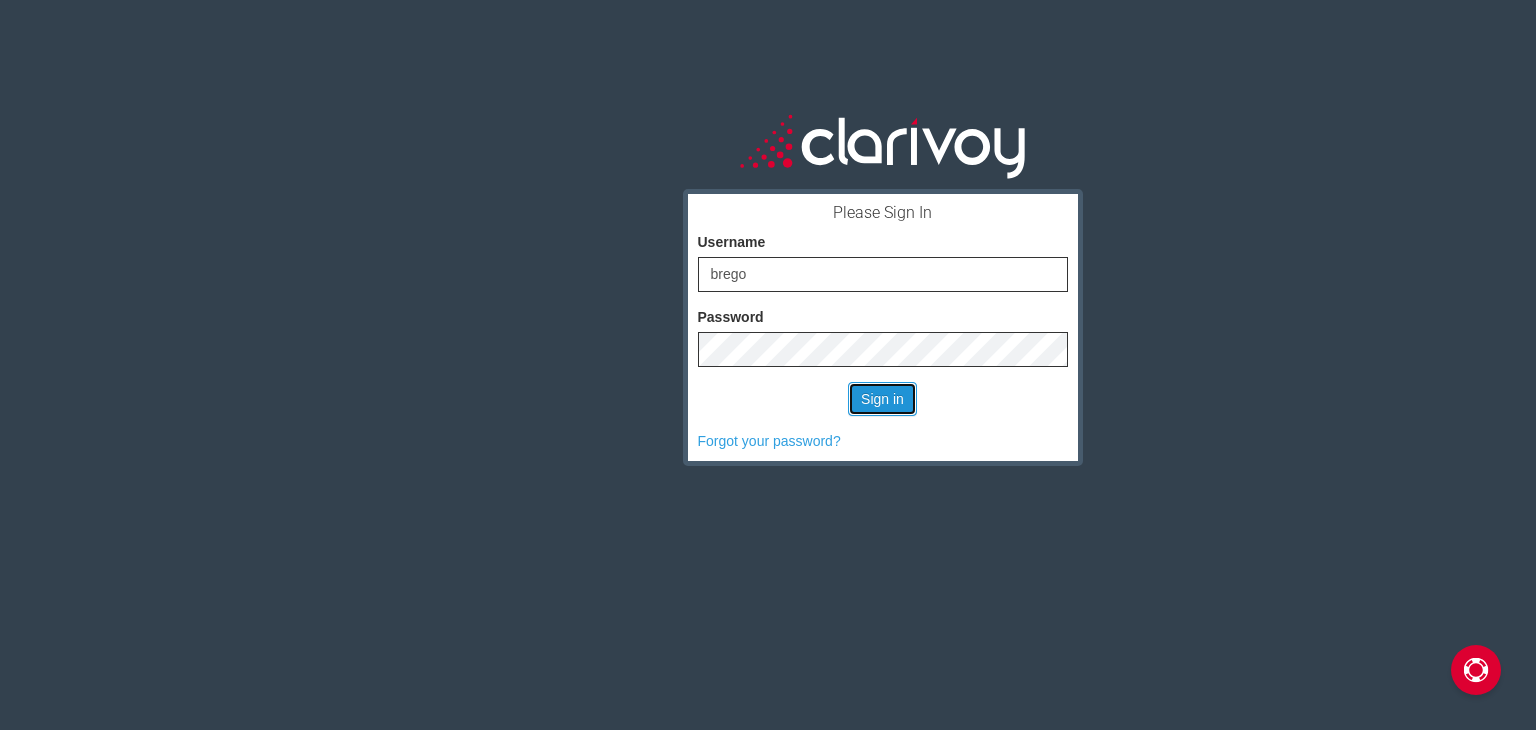 click on "Sign in" at bounding box center [882, 399] 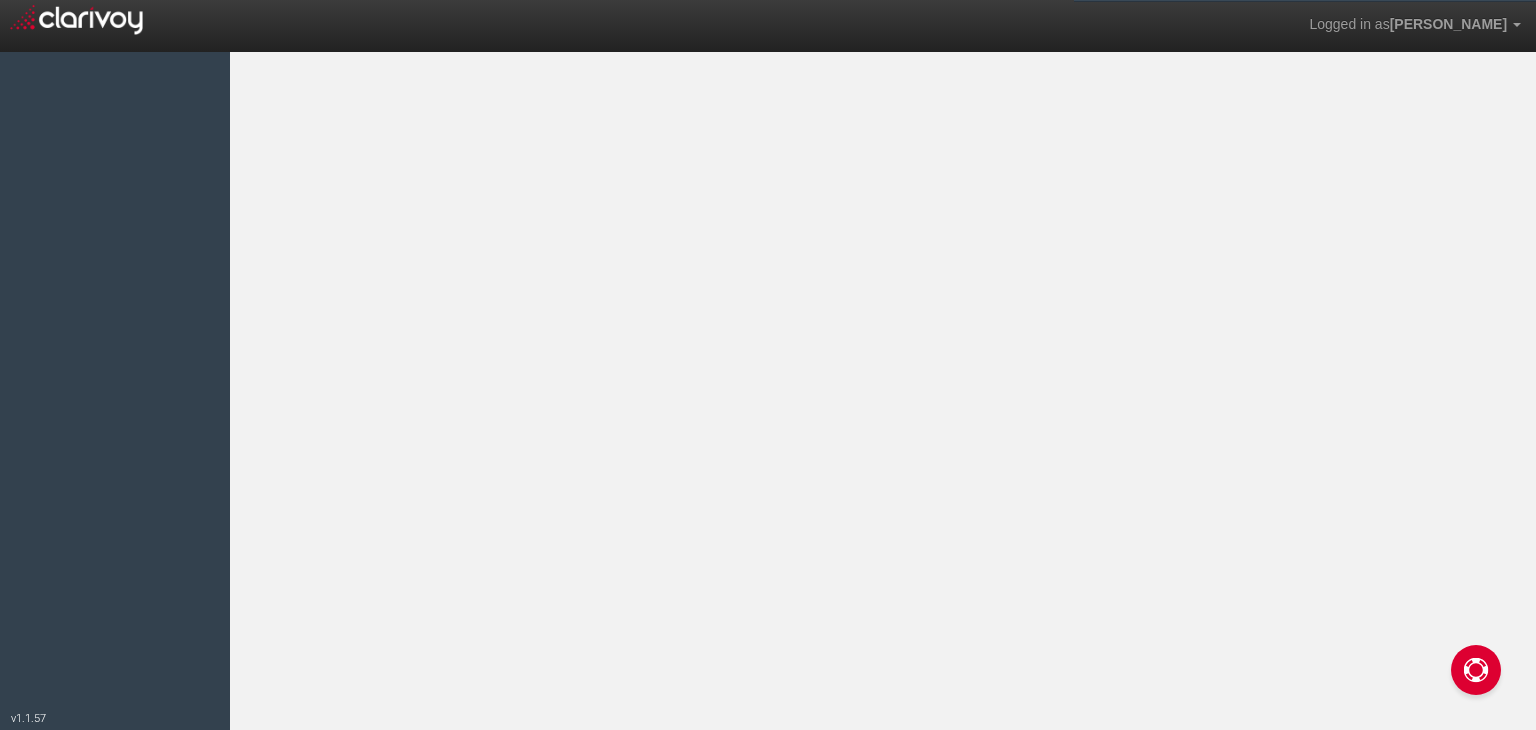 scroll, scrollTop: 0, scrollLeft: 0, axis: both 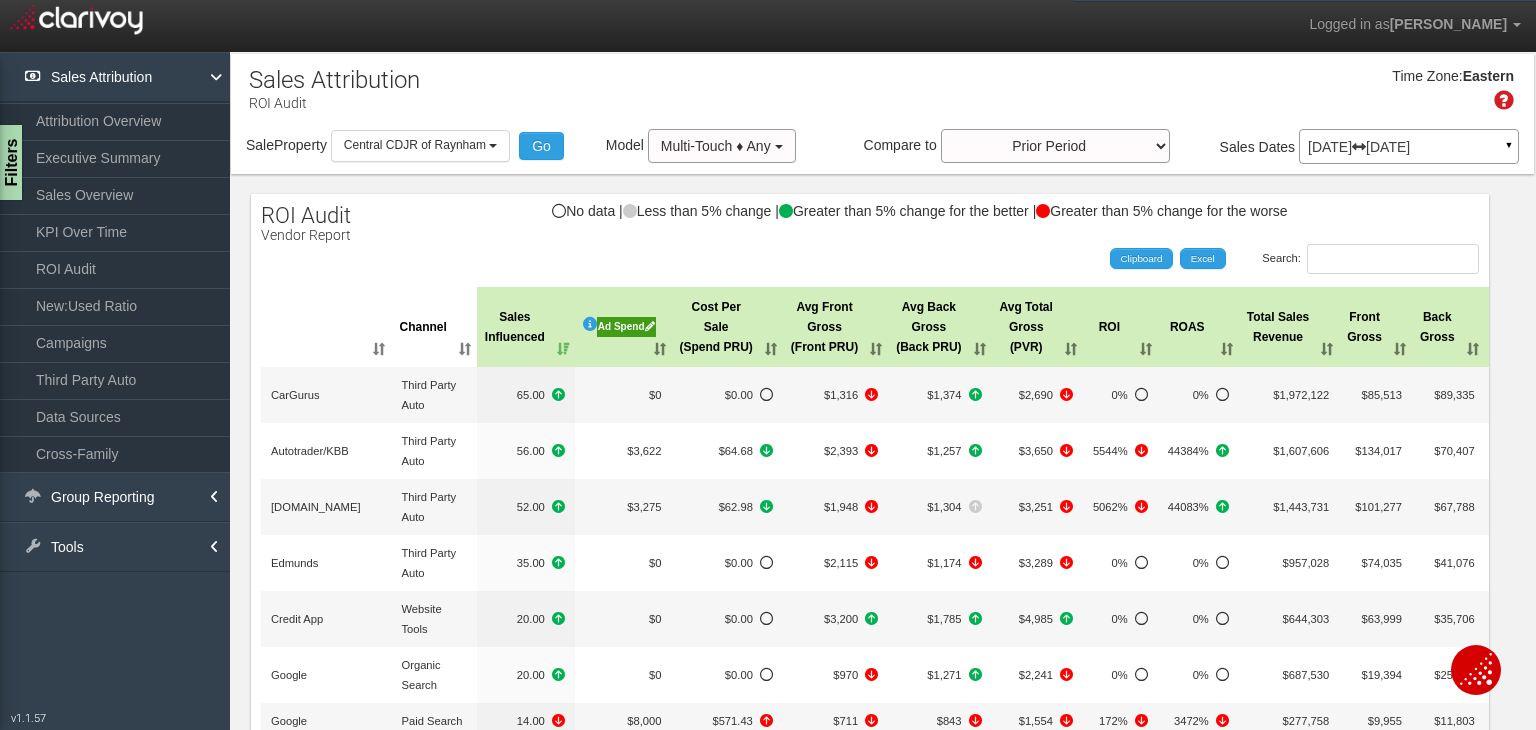 click on "[DATE]   [DATE]
▼" at bounding box center (1409, 146) 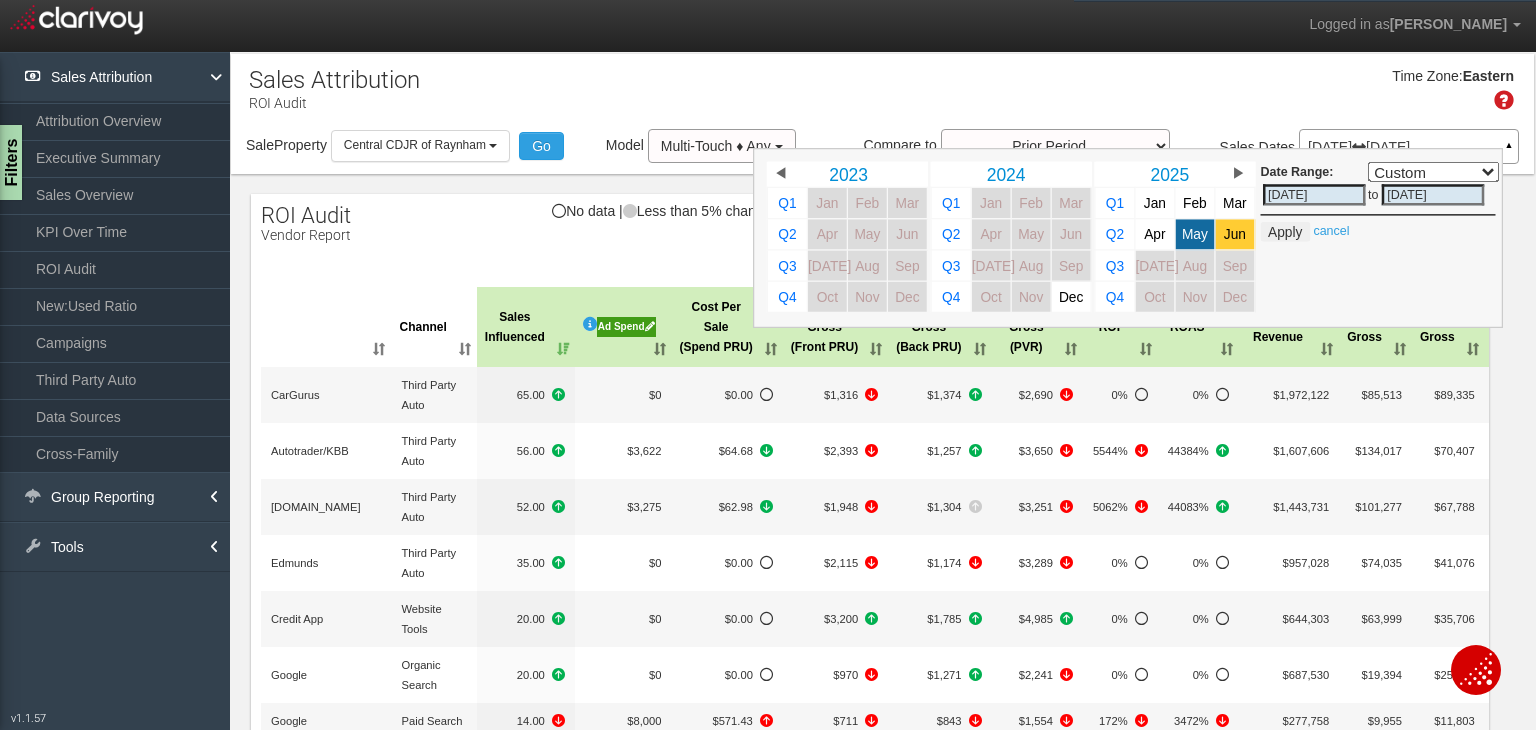 click on "Jun" at bounding box center [1235, 234] 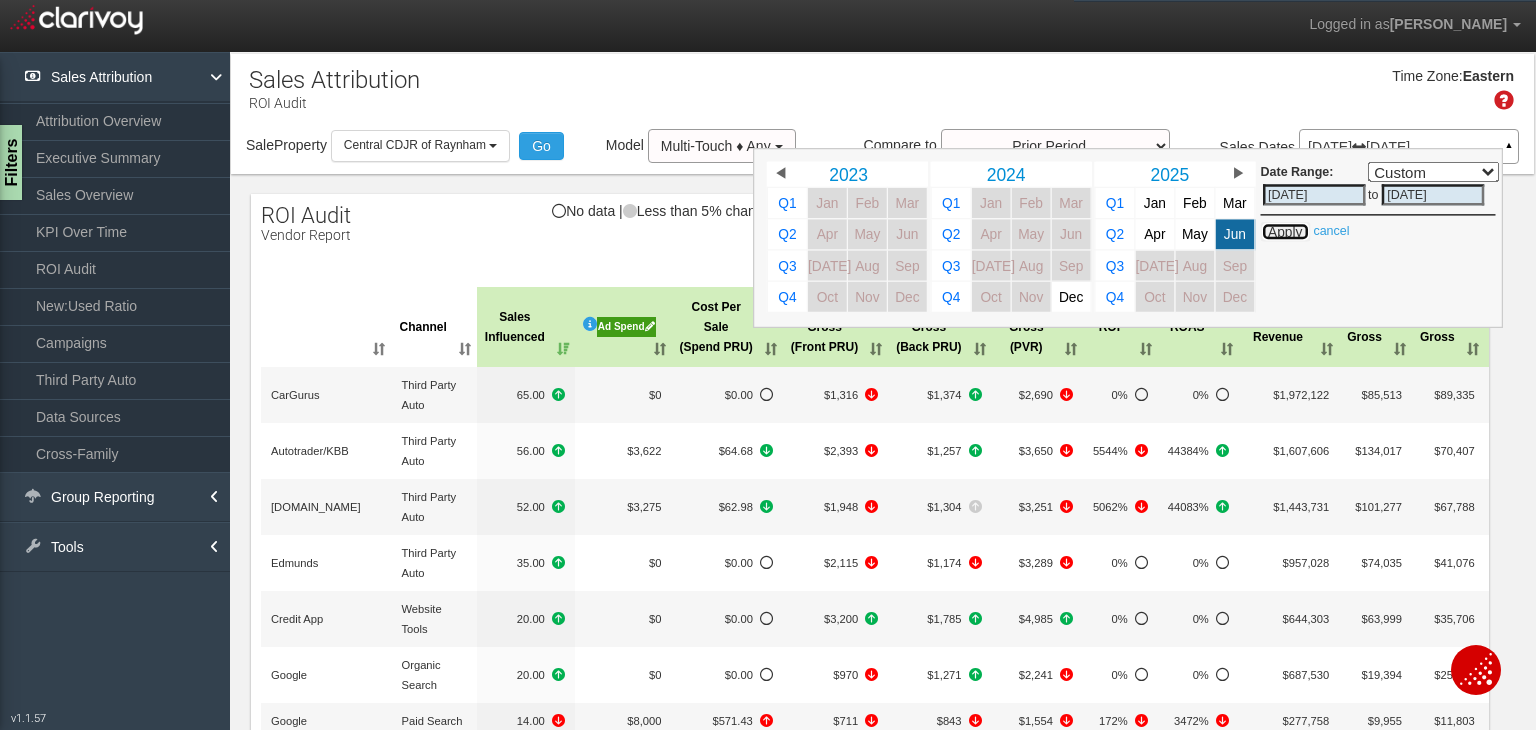 click on "Apply" at bounding box center [1284, 232] 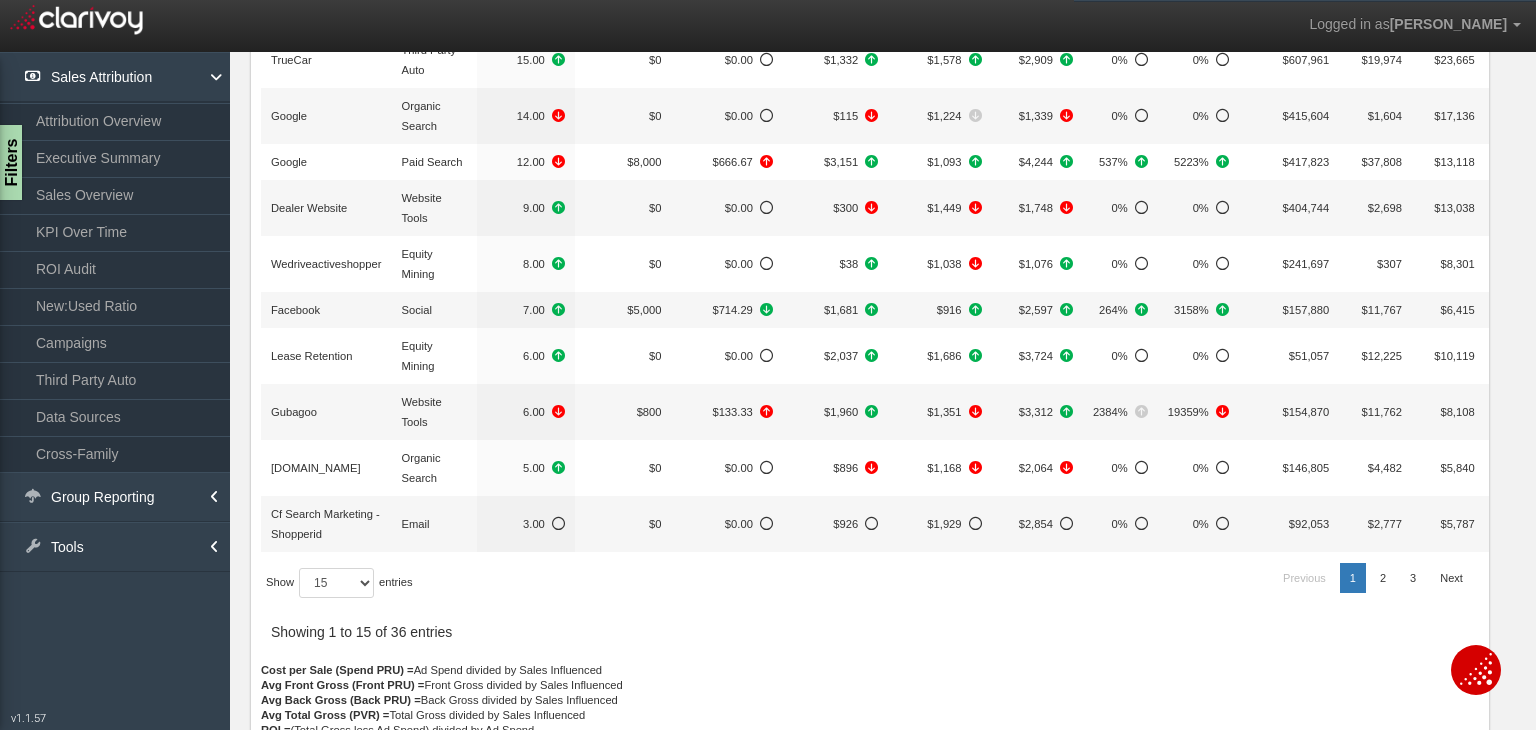 scroll, scrollTop: 683, scrollLeft: 0, axis: vertical 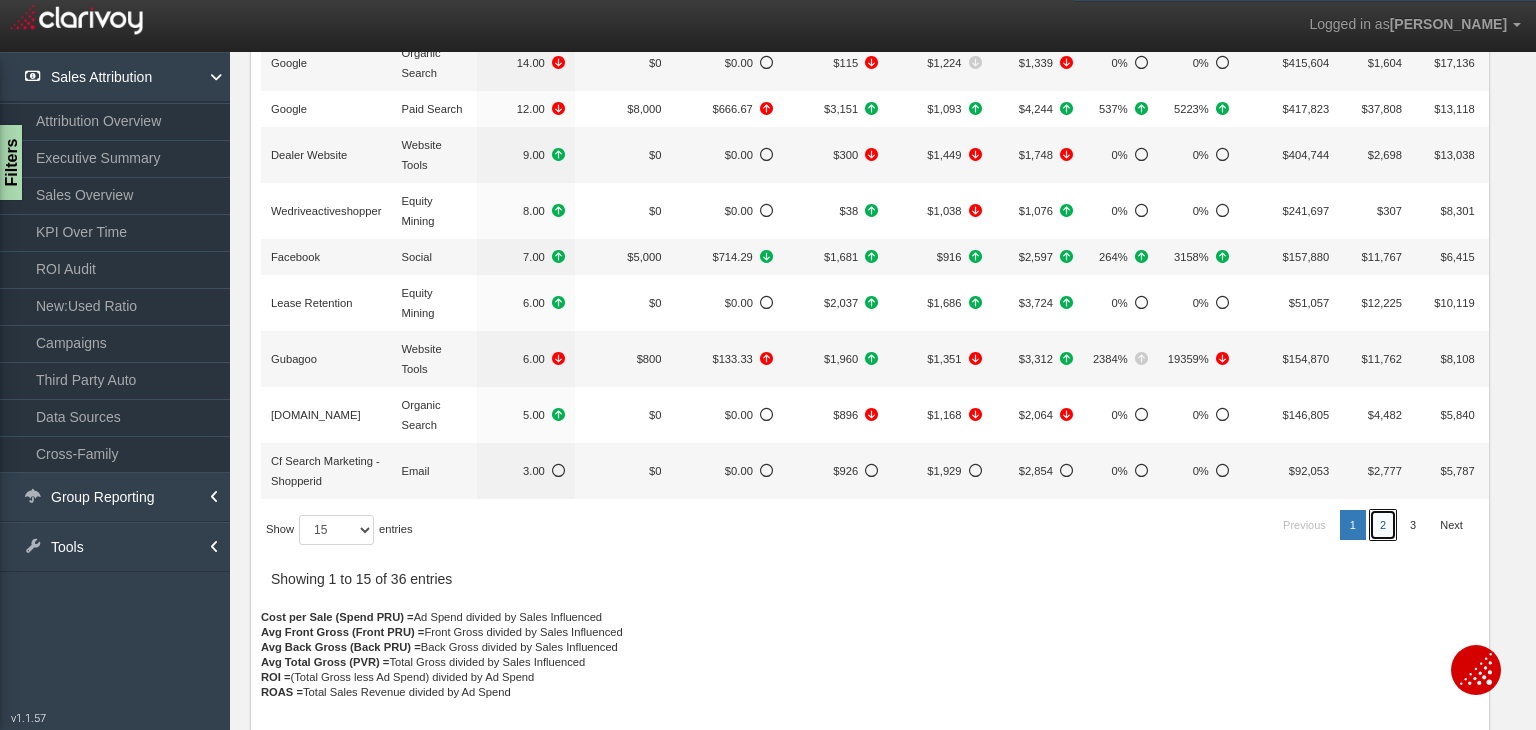 click on "2" at bounding box center [1383, 525] 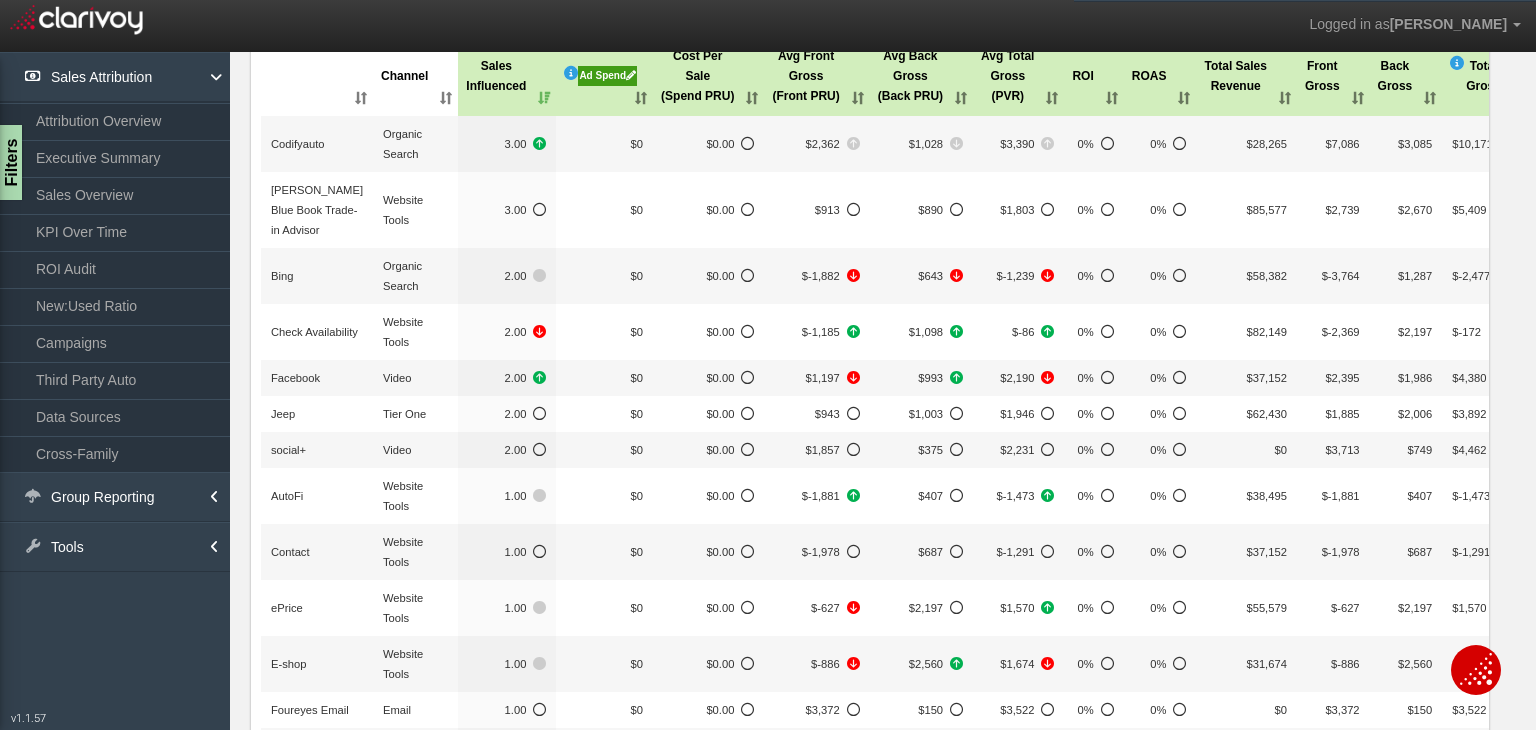 scroll, scrollTop: 0, scrollLeft: 0, axis: both 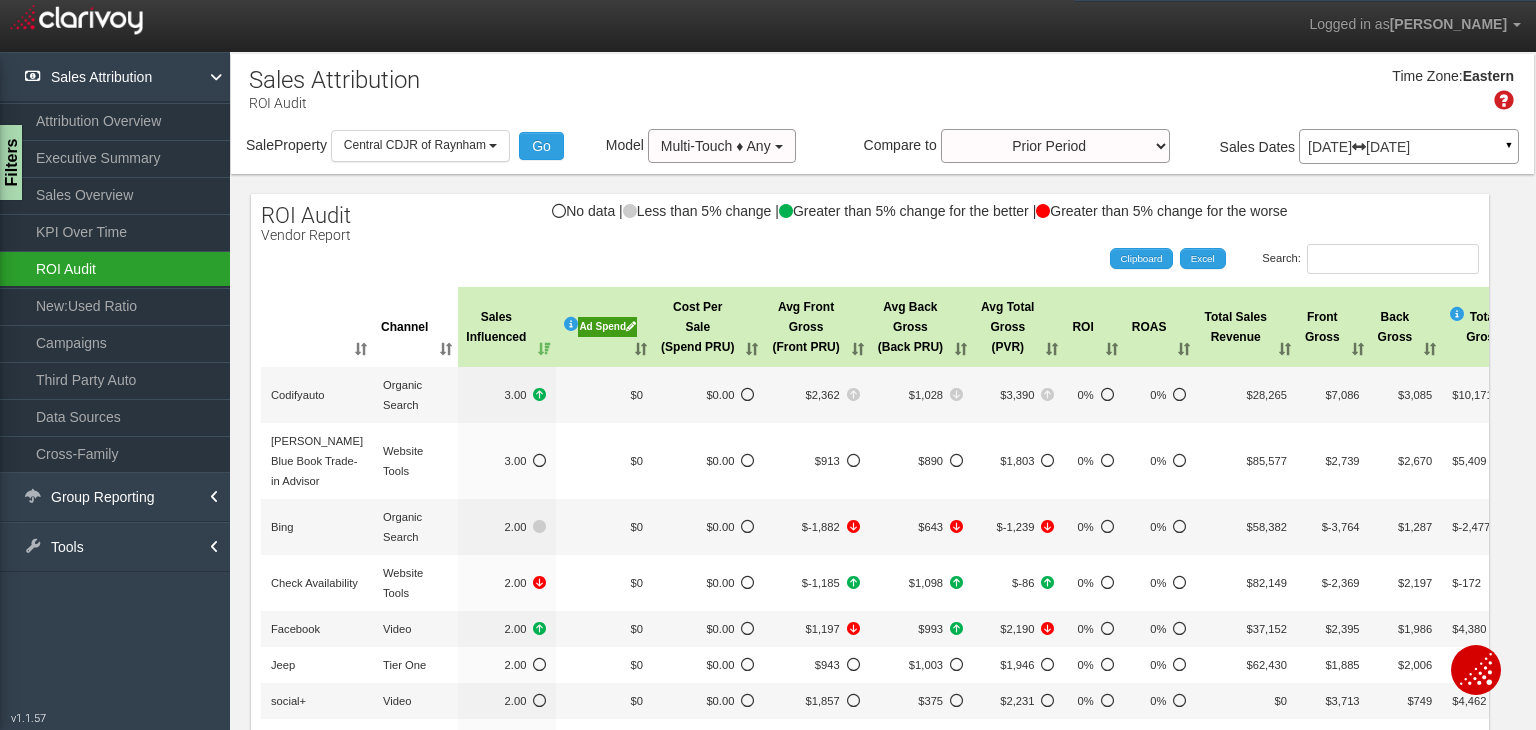 click on "ROI Audit" at bounding box center (115, 269) 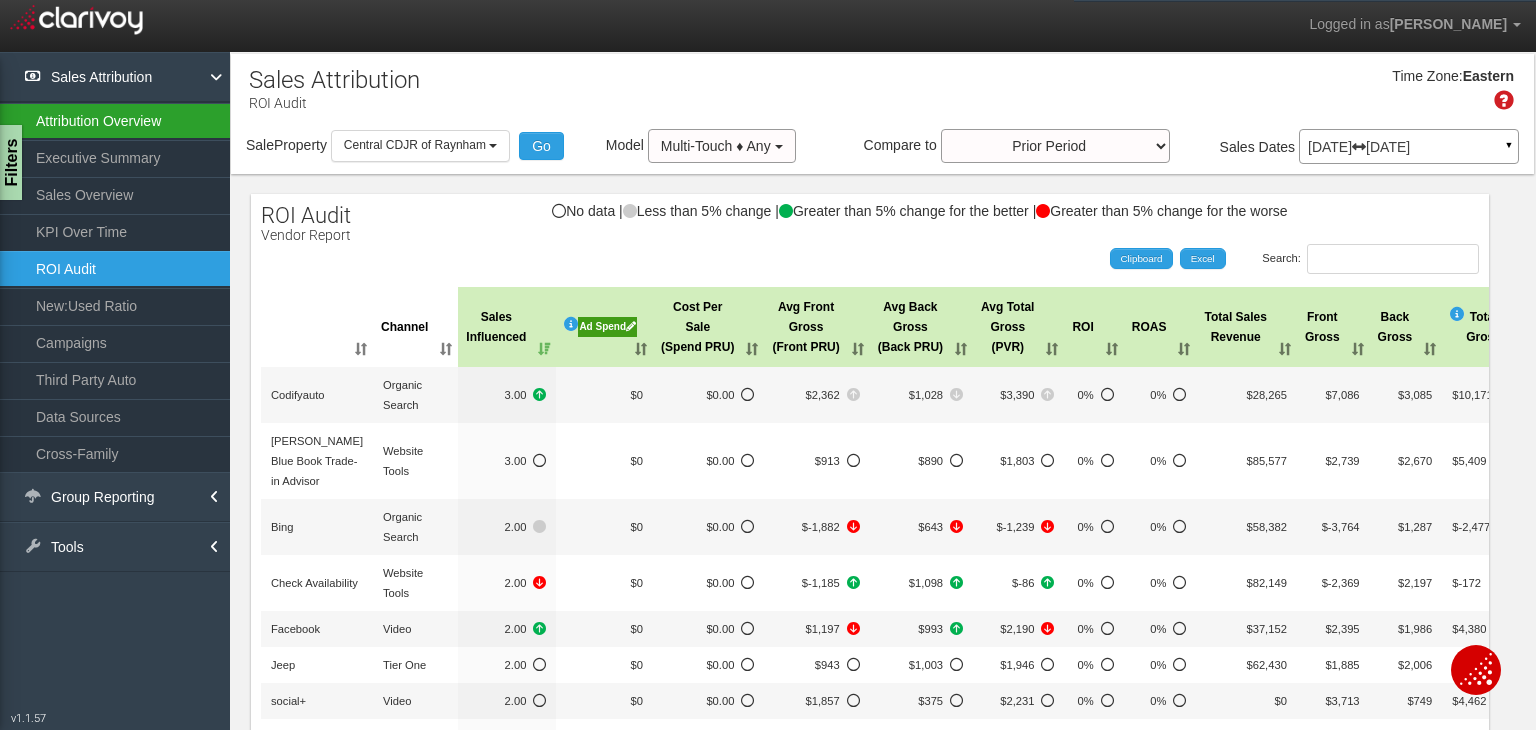 click on "Attribution Overview" at bounding box center (115, 121) 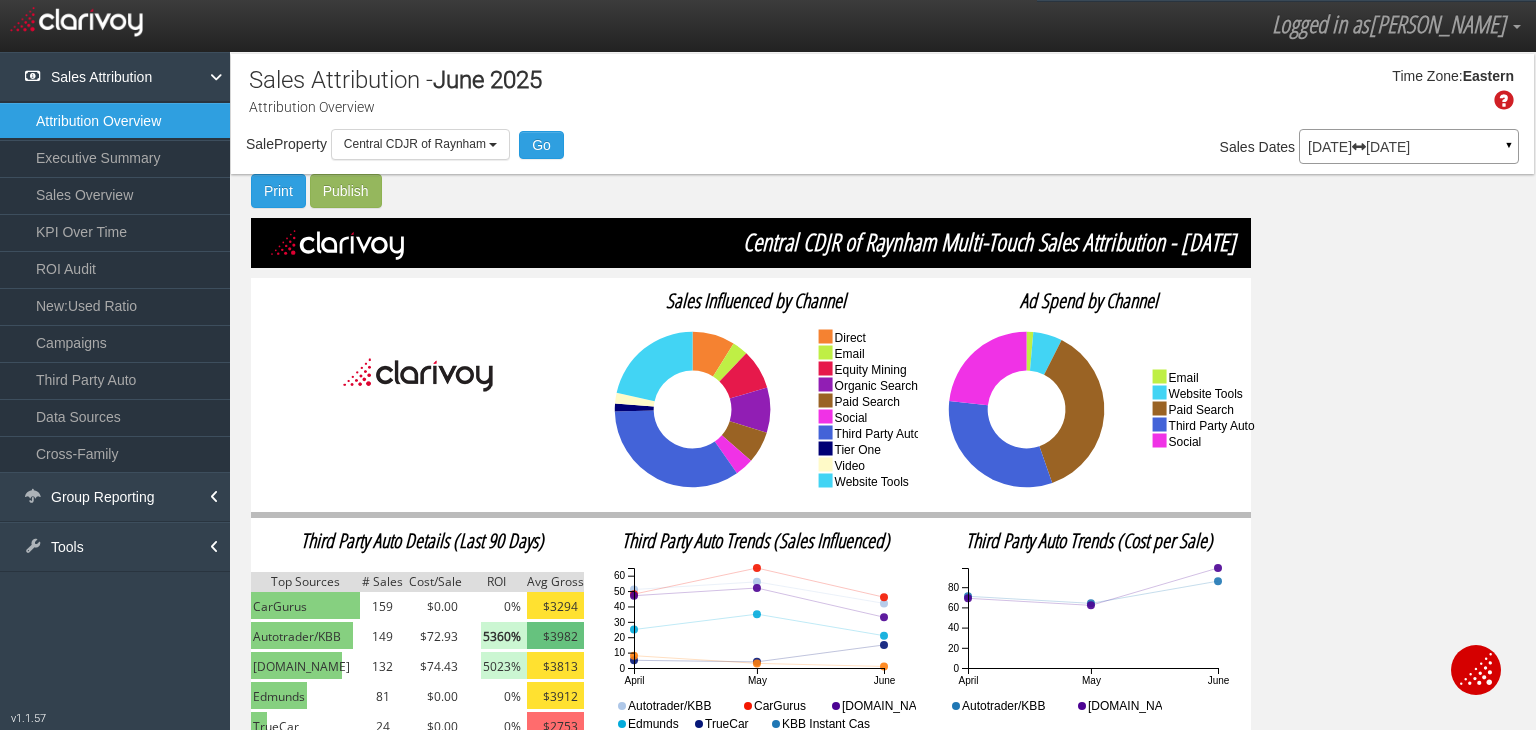 click on "[DATE]   [DATE]" at bounding box center (1409, 147) 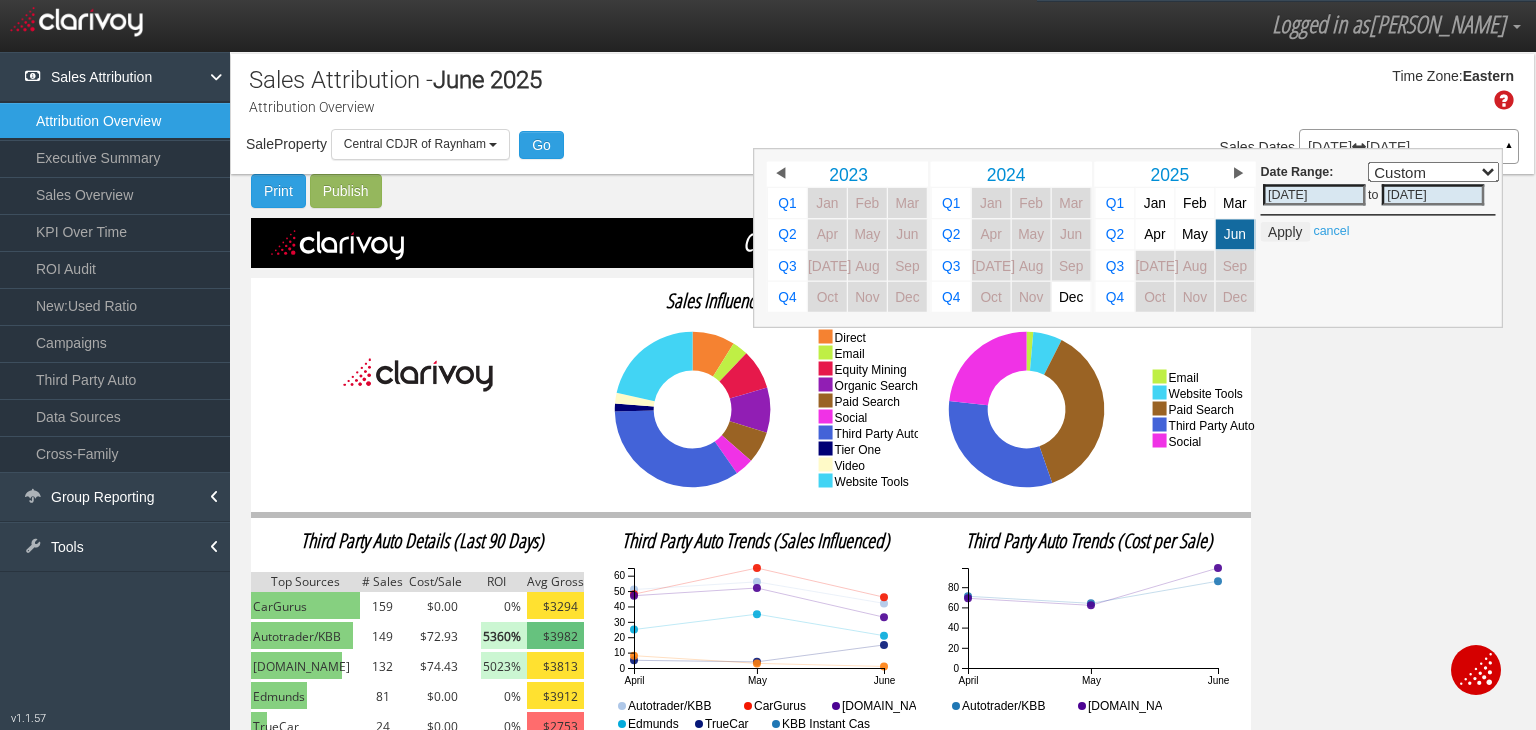 click on "Time Zone:
Eastern" at bounding box center [882, 96] 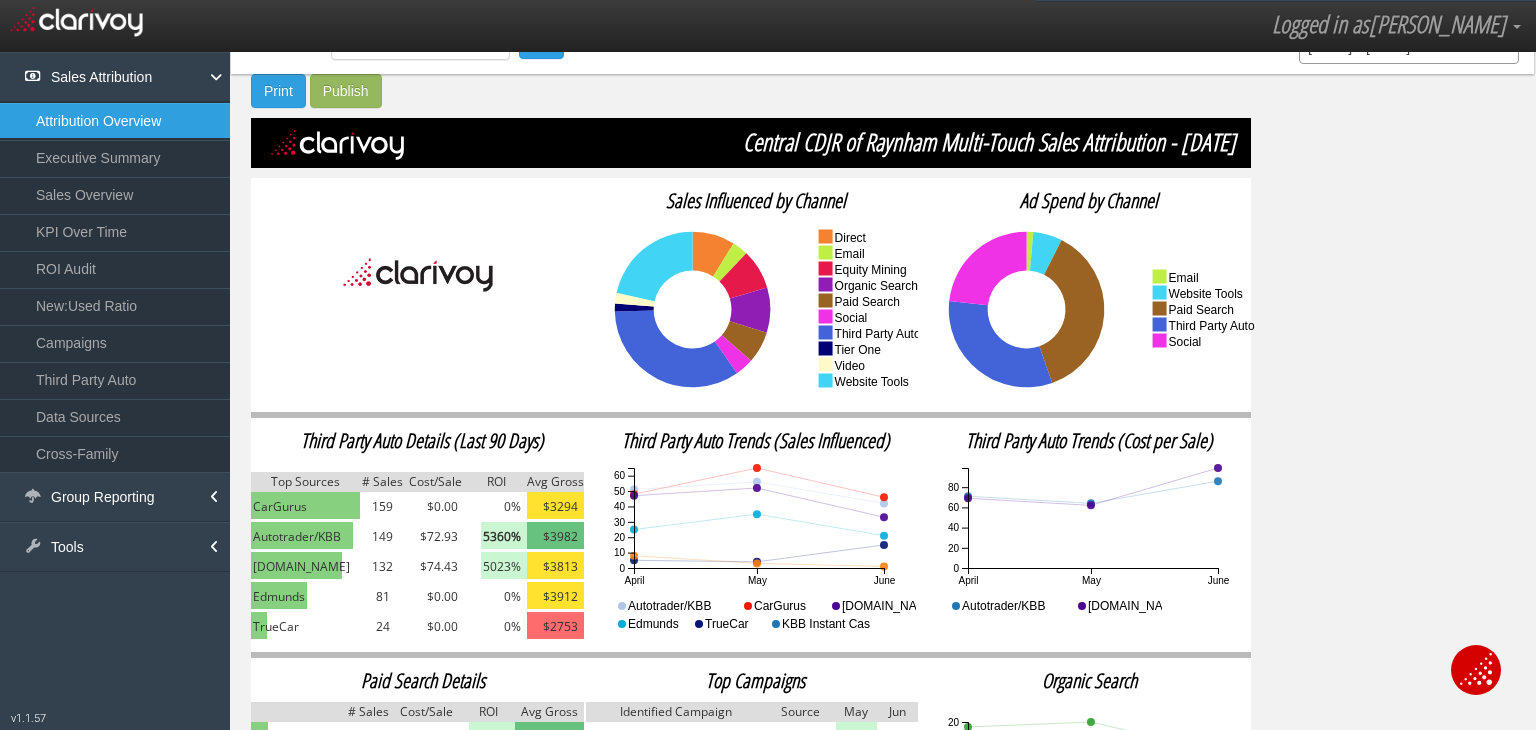 scroll, scrollTop: 200, scrollLeft: 0, axis: vertical 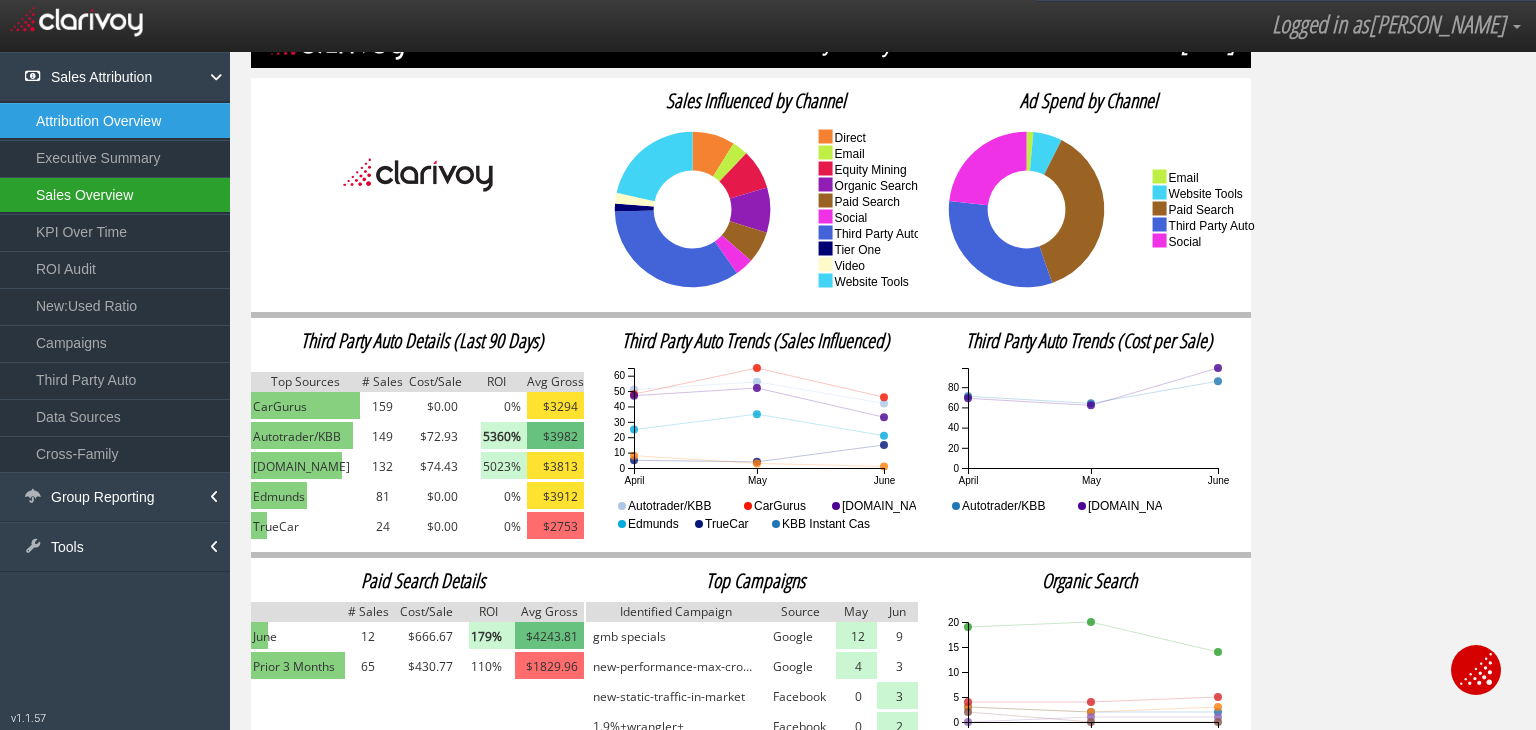 click on "Sales Overview" at bounding box center (115, 195) 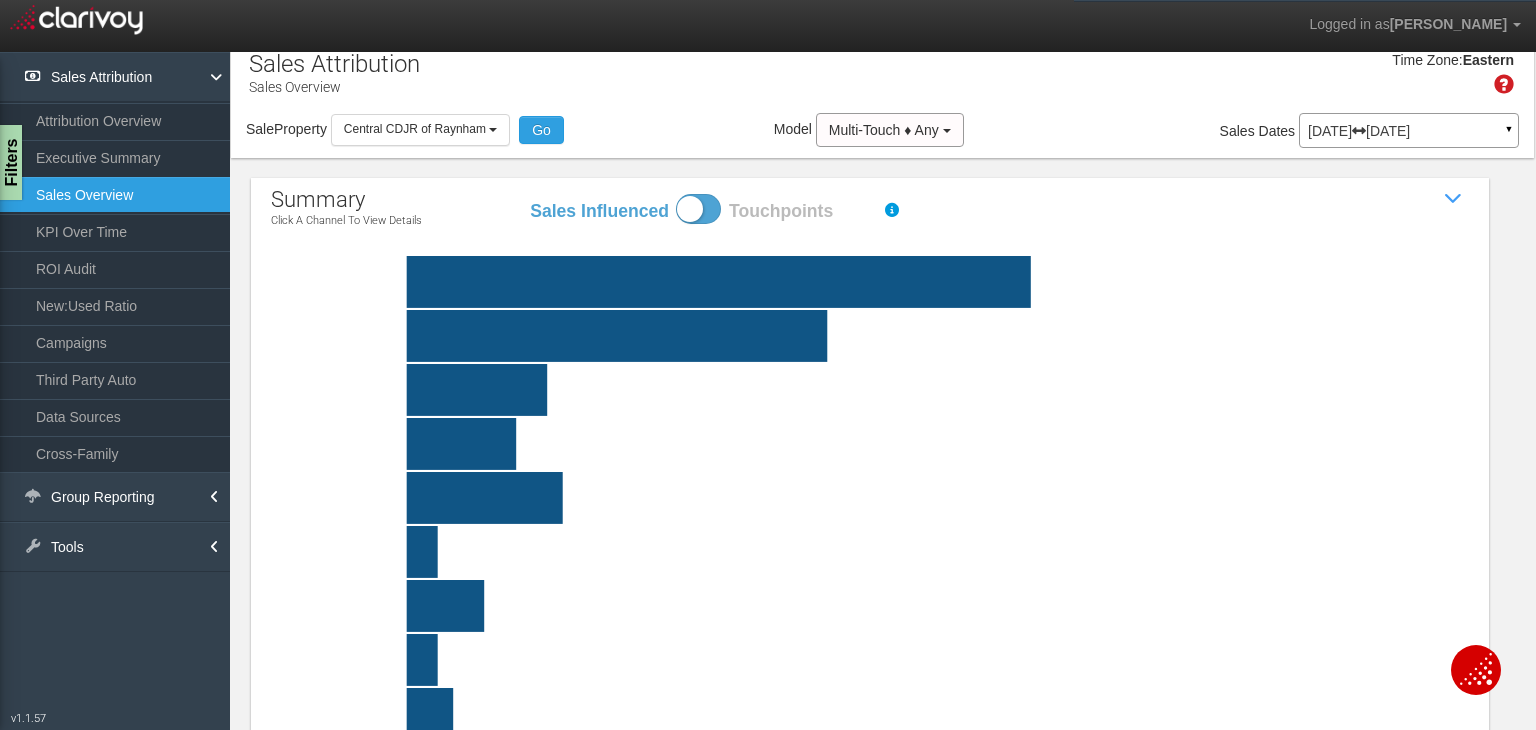 scroll, scrollTop: 0, scrollLeft: 0, axis: both 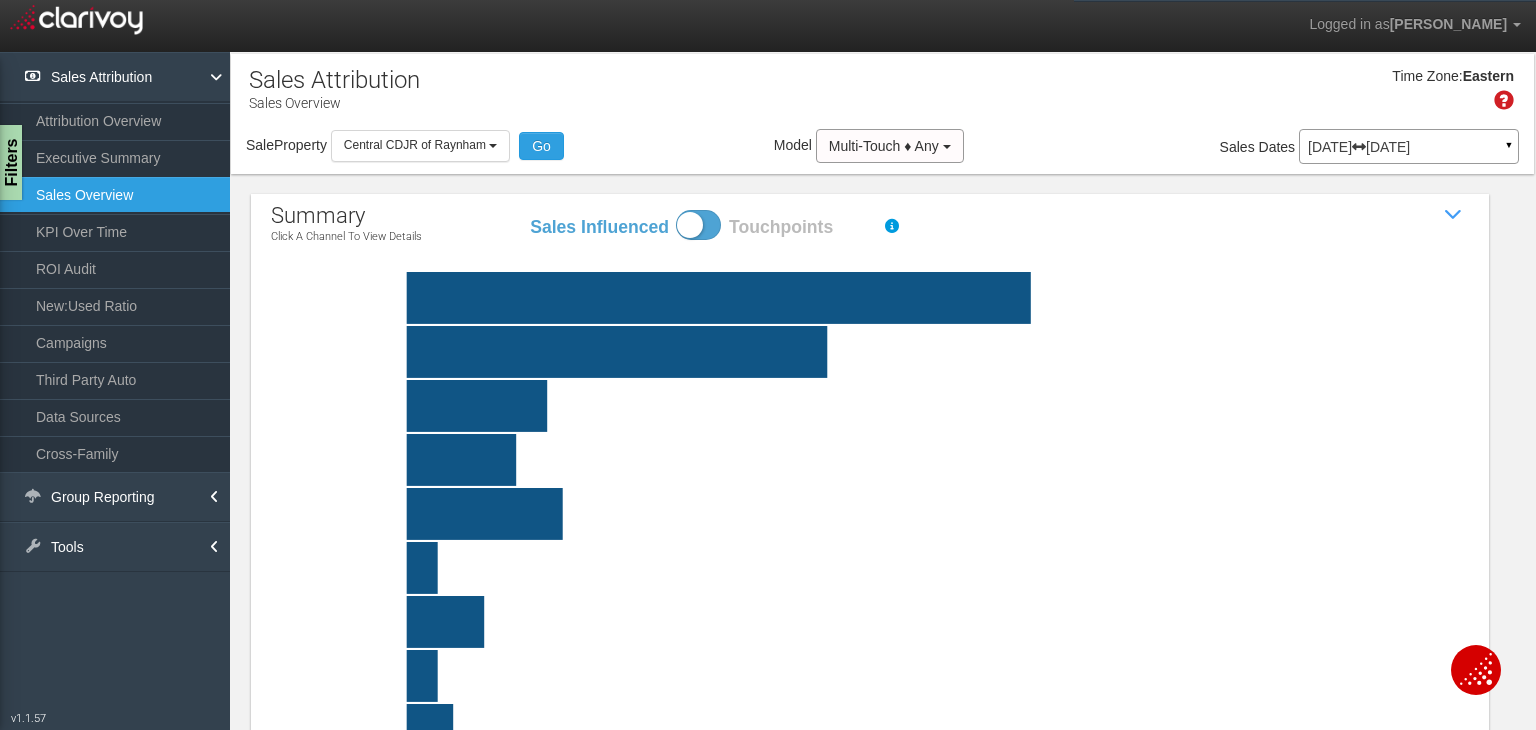 click 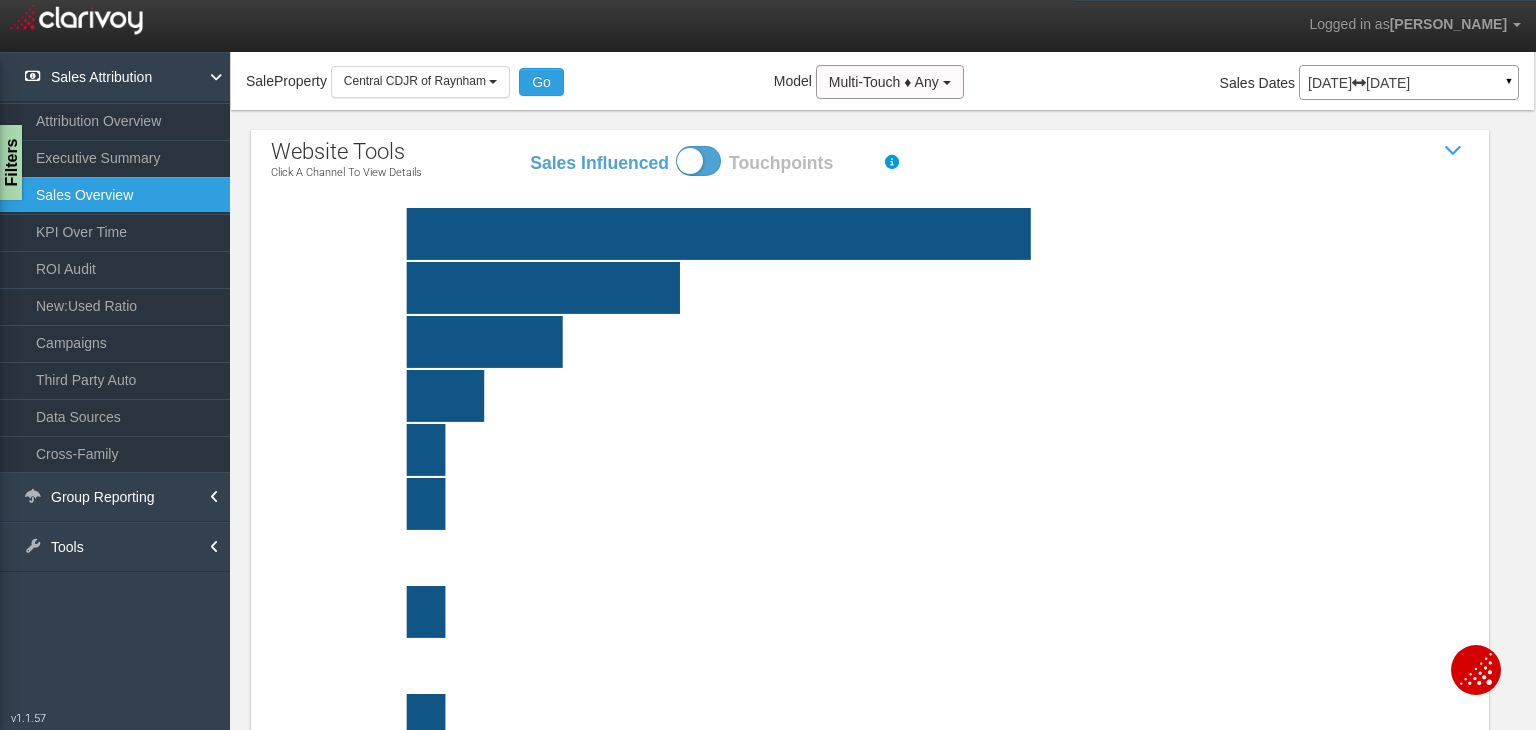 scroll, scrollTop: 200, scrollLeft: 0, axis: vertical 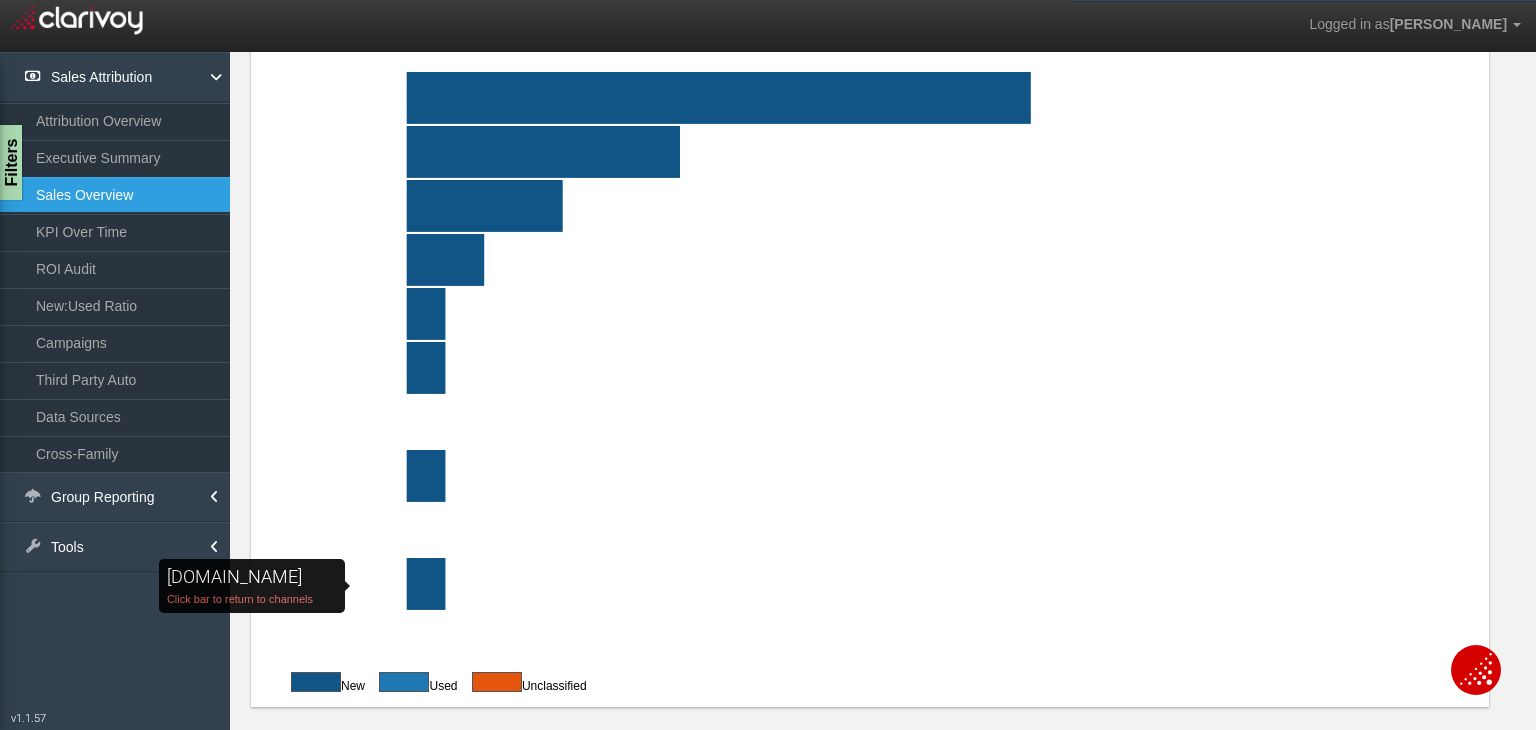 click on "[DOMAIN_NAME]   Click bar to return to channels" 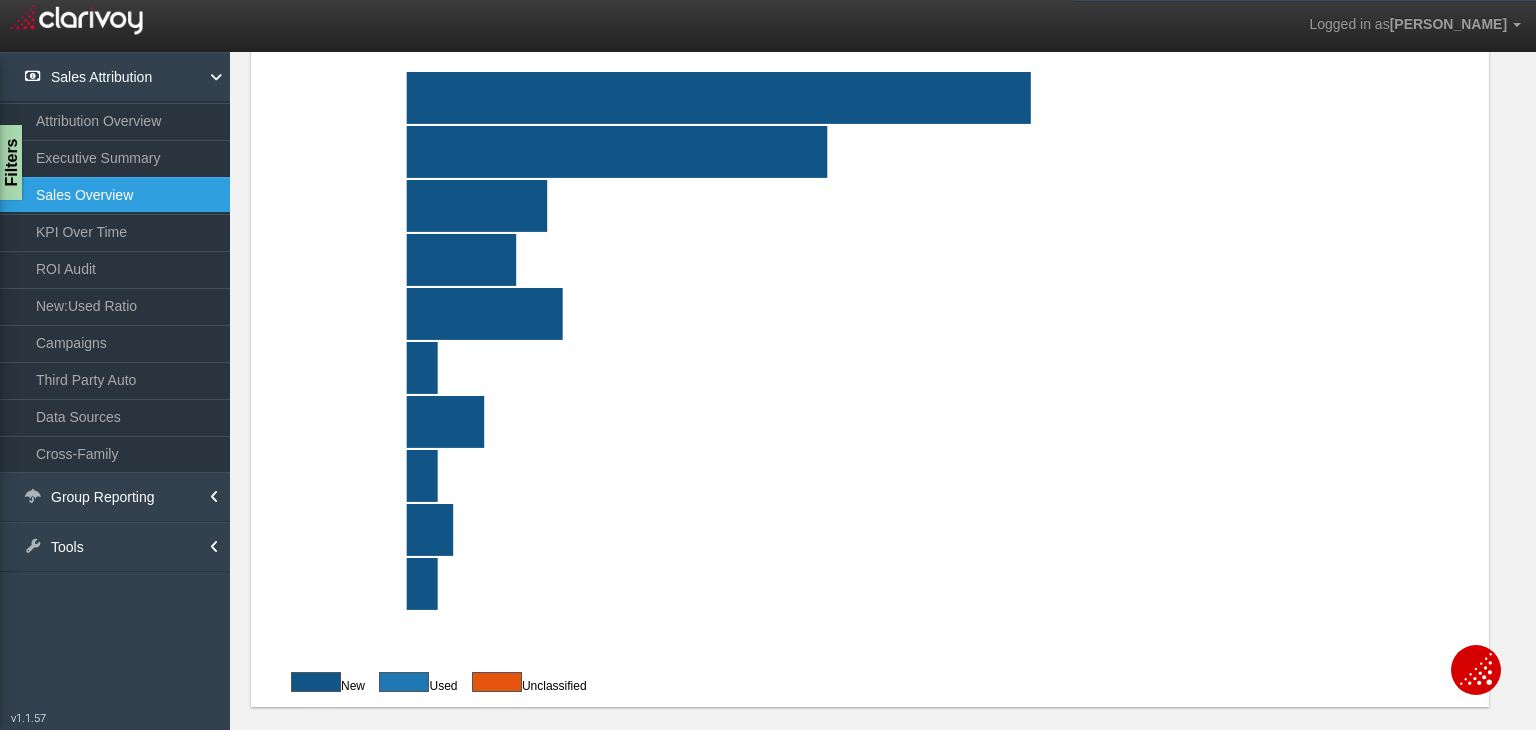 scroll, scrollTop: 0, scrollLeft: 0, axis: both 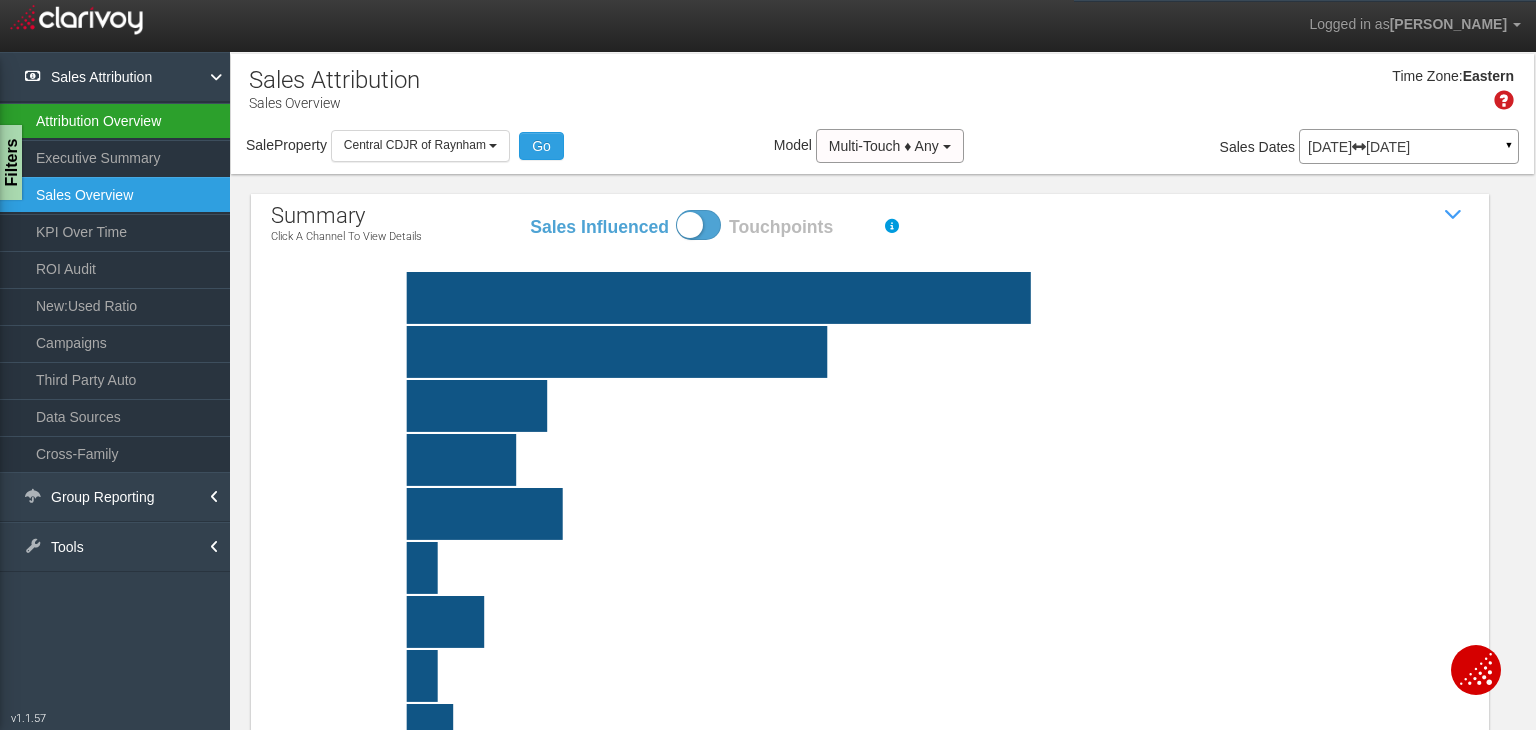 click on "Attribution Overview" at bounding box center (115, 121) 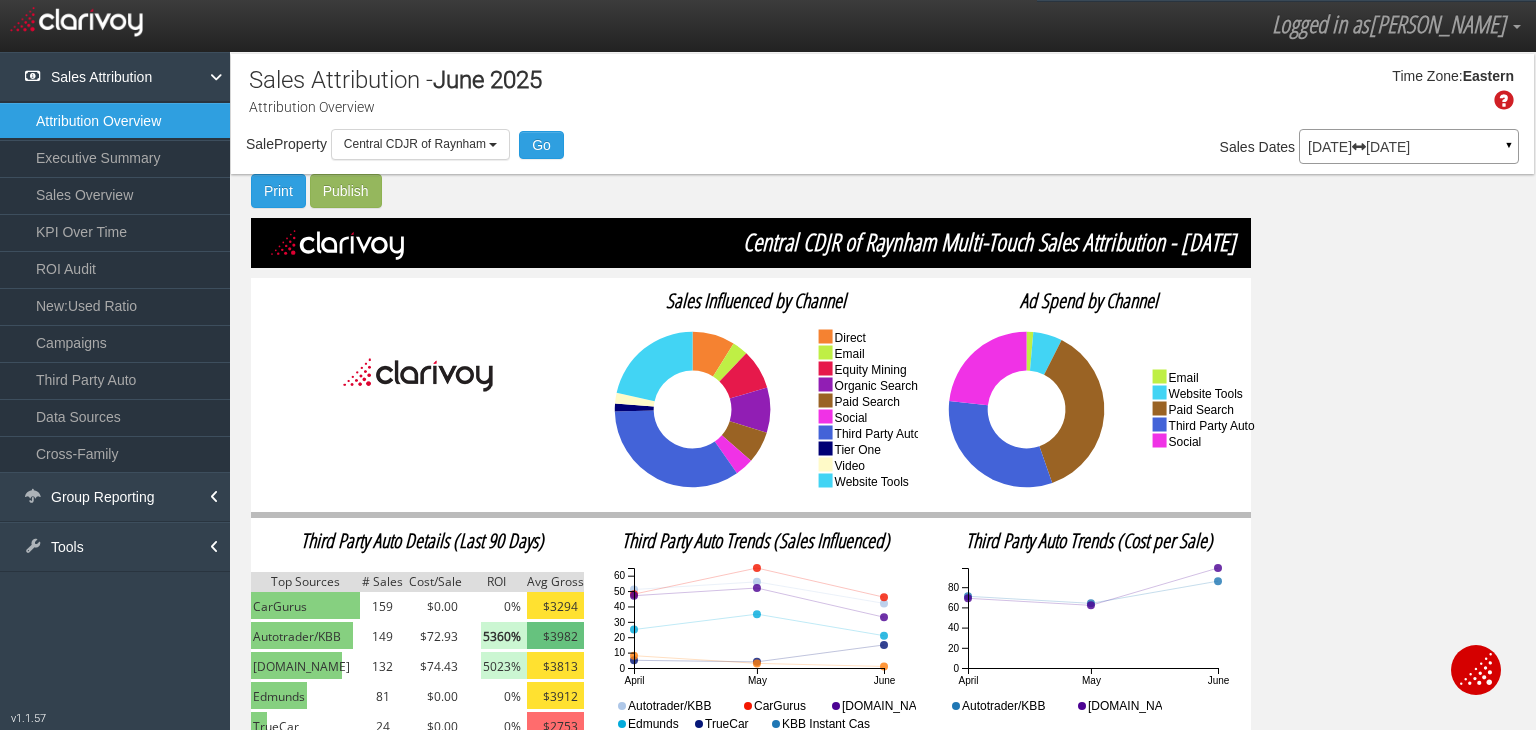 scroll, scrollTop: 0, scrollLeft: 0, axis: both 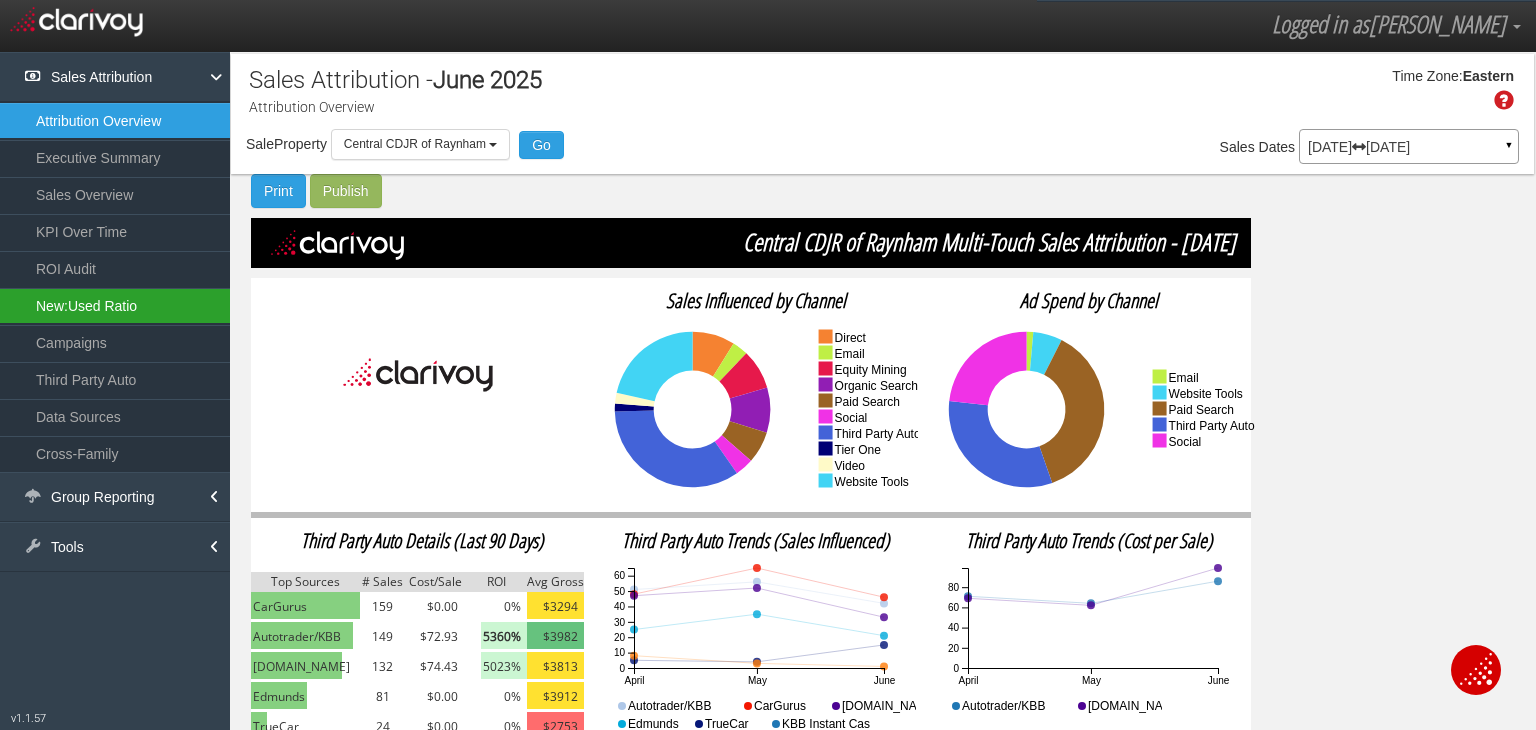 click on "New:Used Ratio" at bounding box center (115, 306) 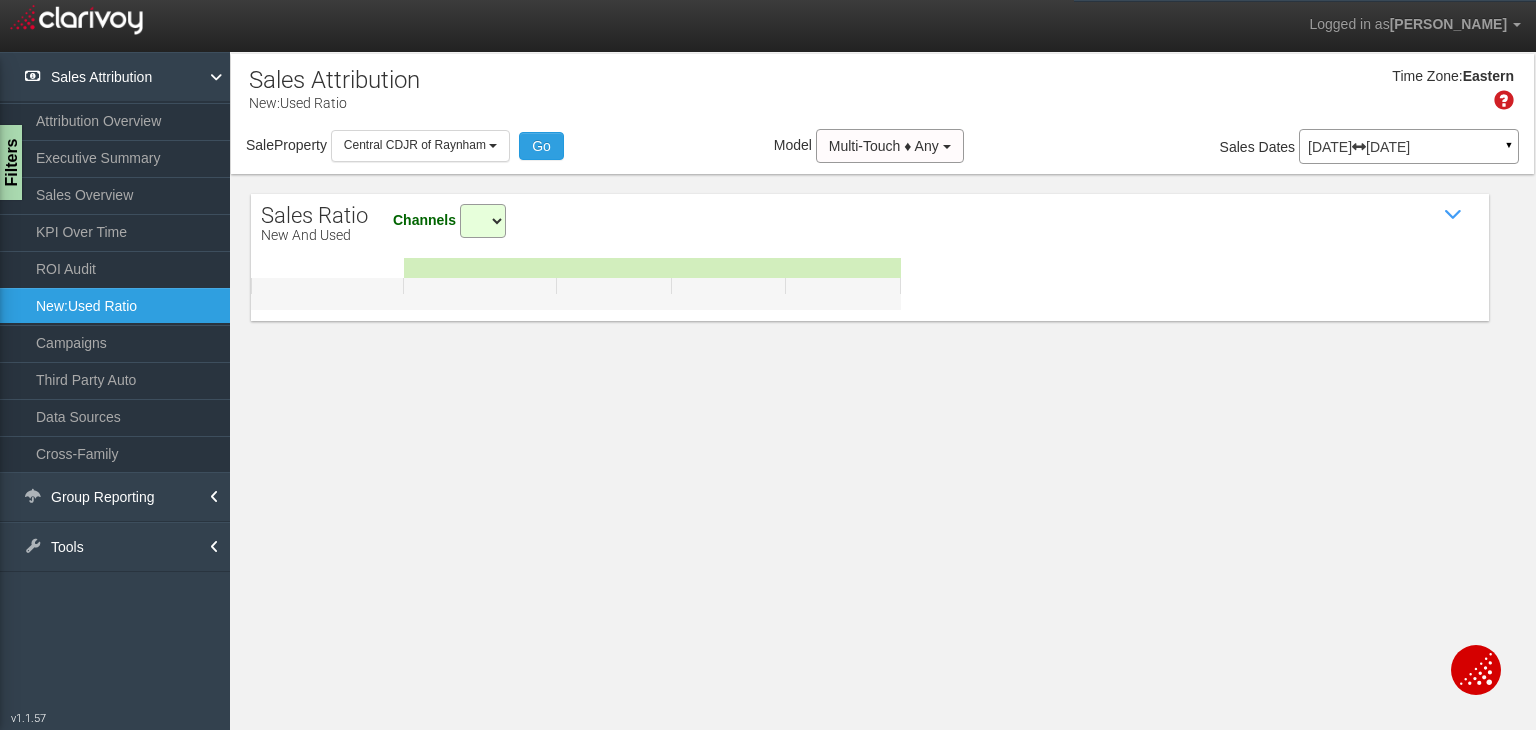 select on "all" 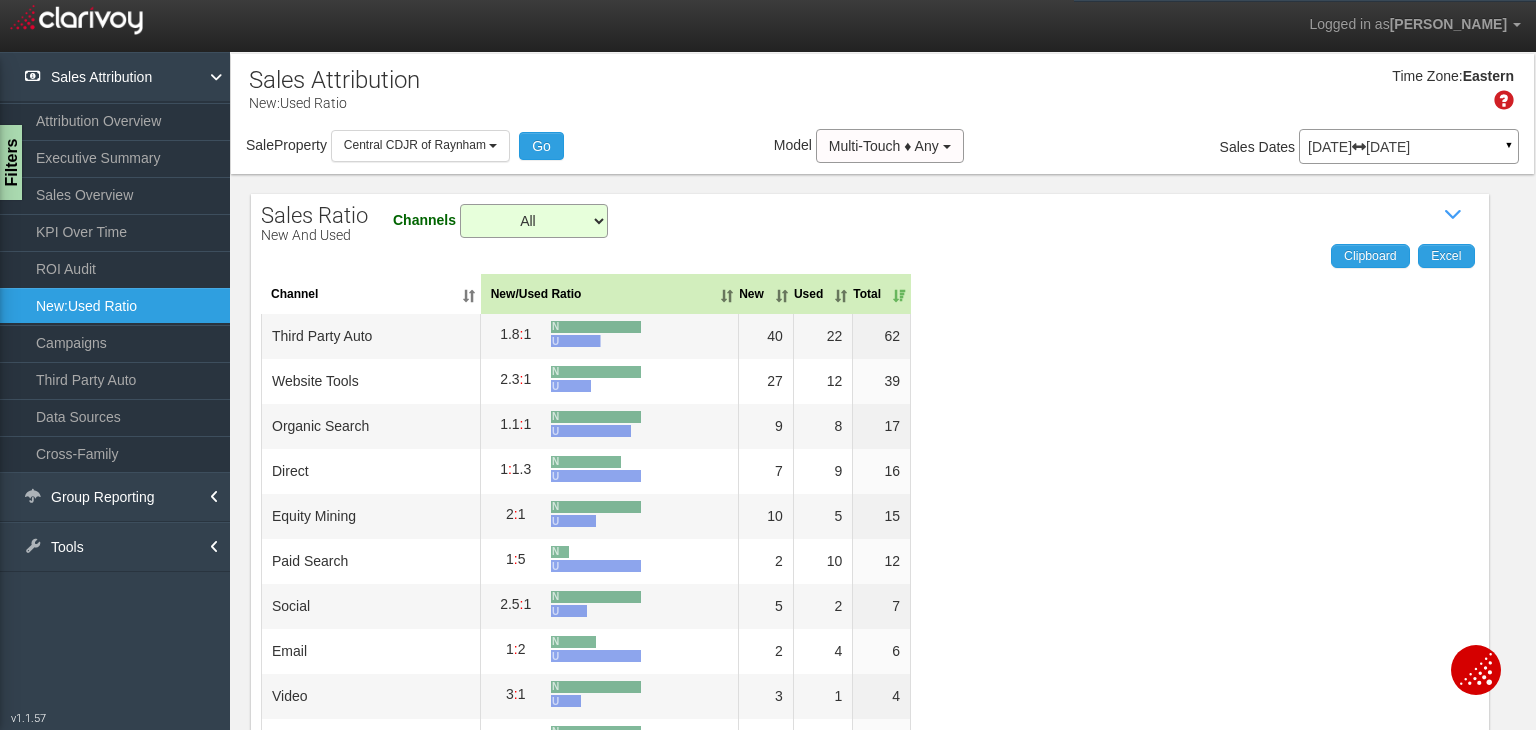 scroll, scrollTop: 193, scrollLeft: 0, axis: vertical 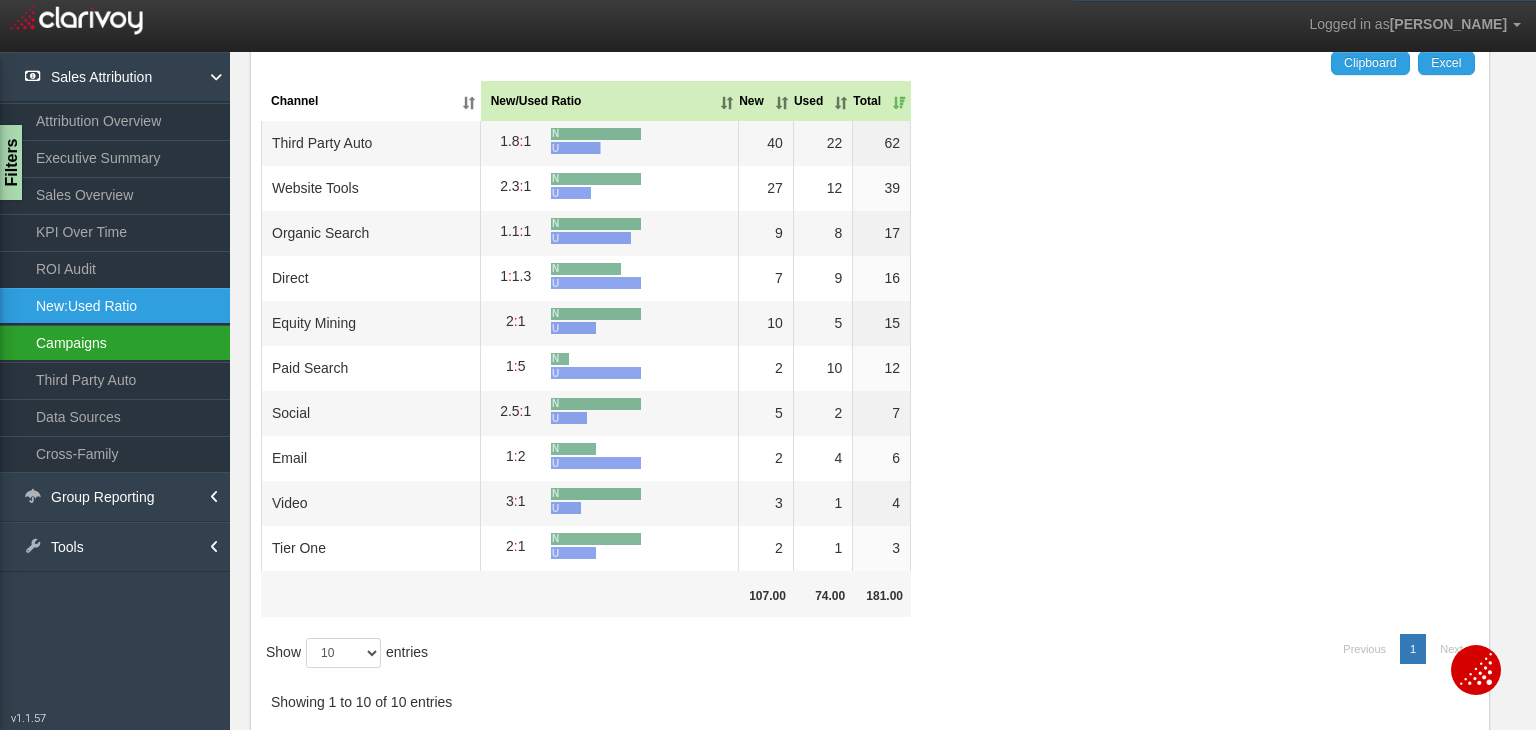click on "Campaigns" at bounding box center (115, 343) 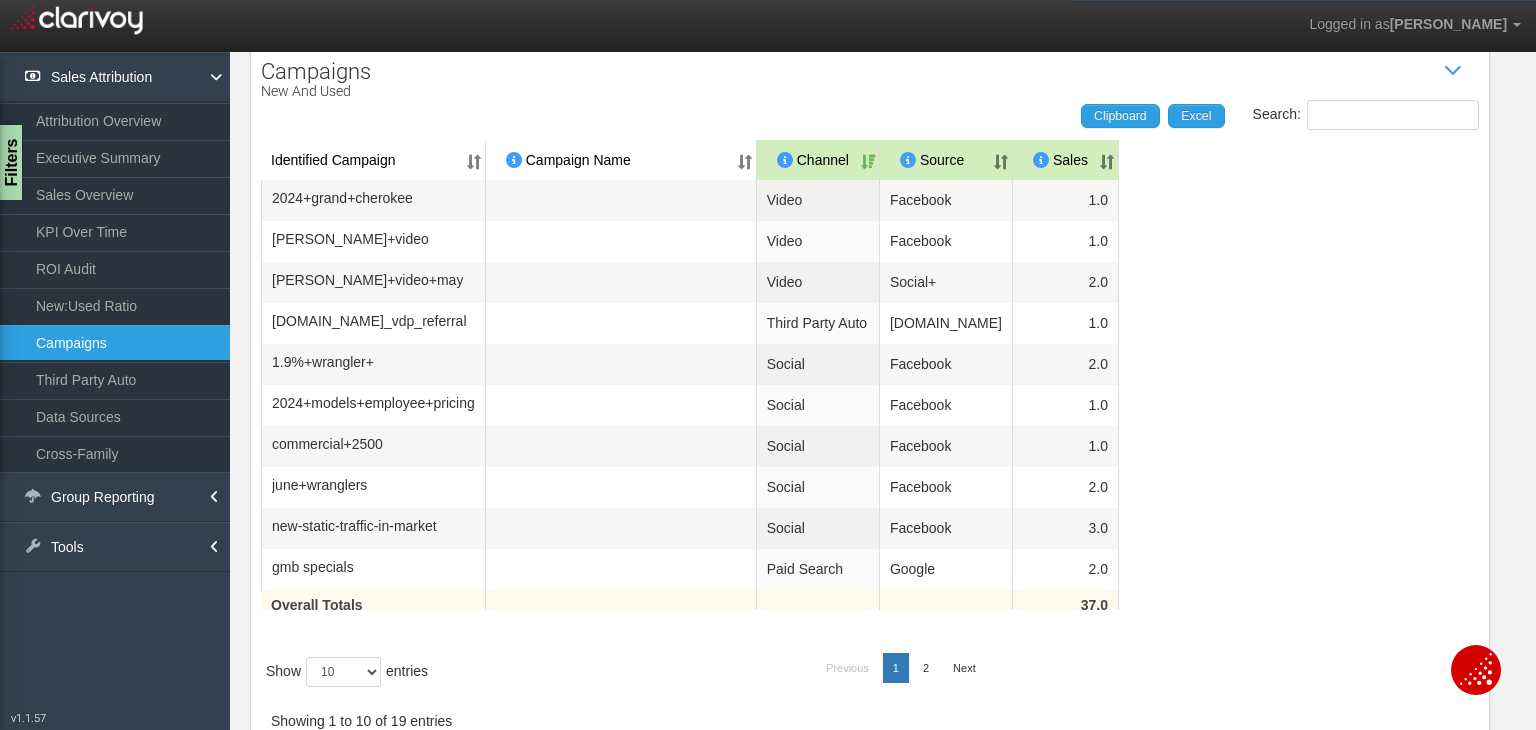 scroll, scrollTop: 179, scrollLeft: 0, axis: vertical 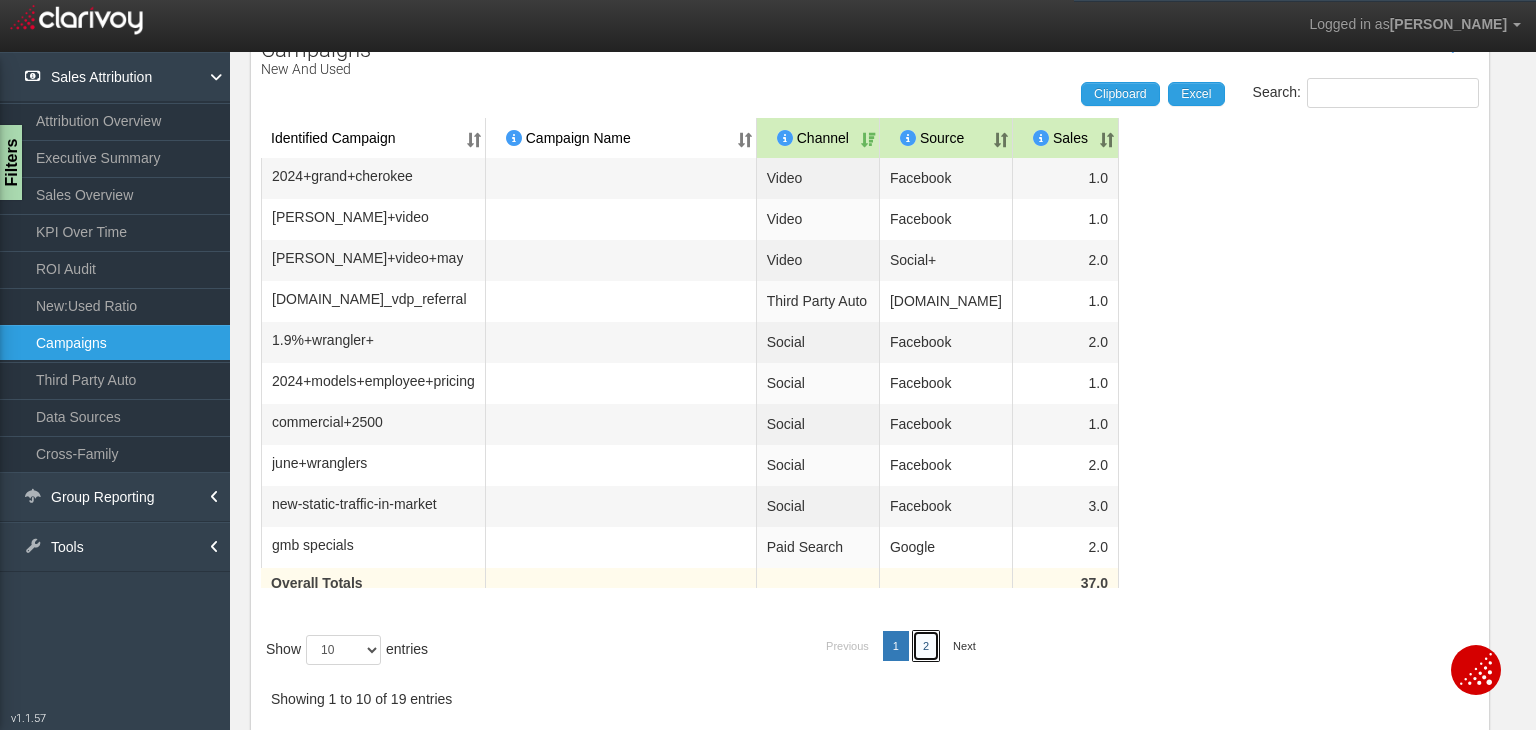 click on "2" at bounding box center [926, 646] 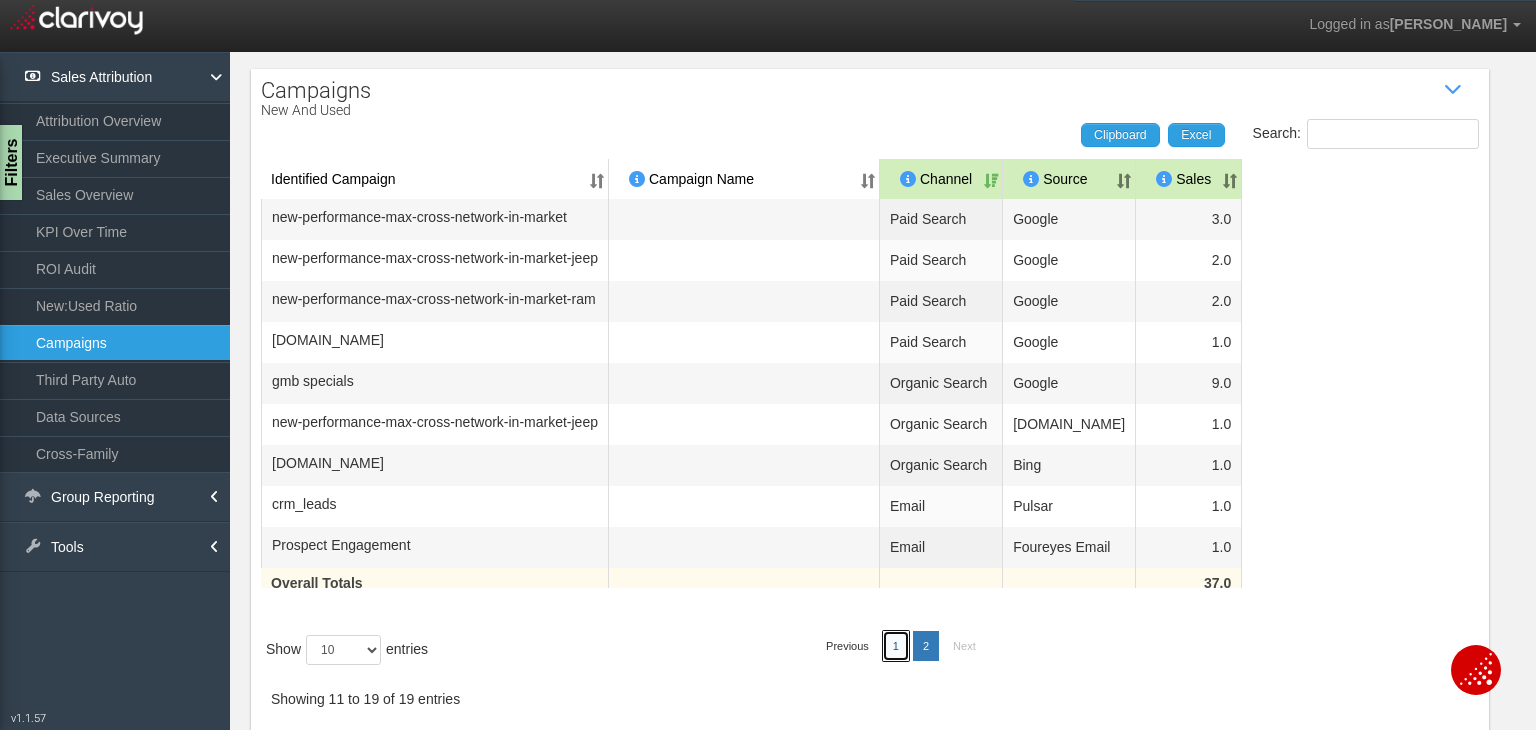 click on "1" at bounding box center (896, 646) 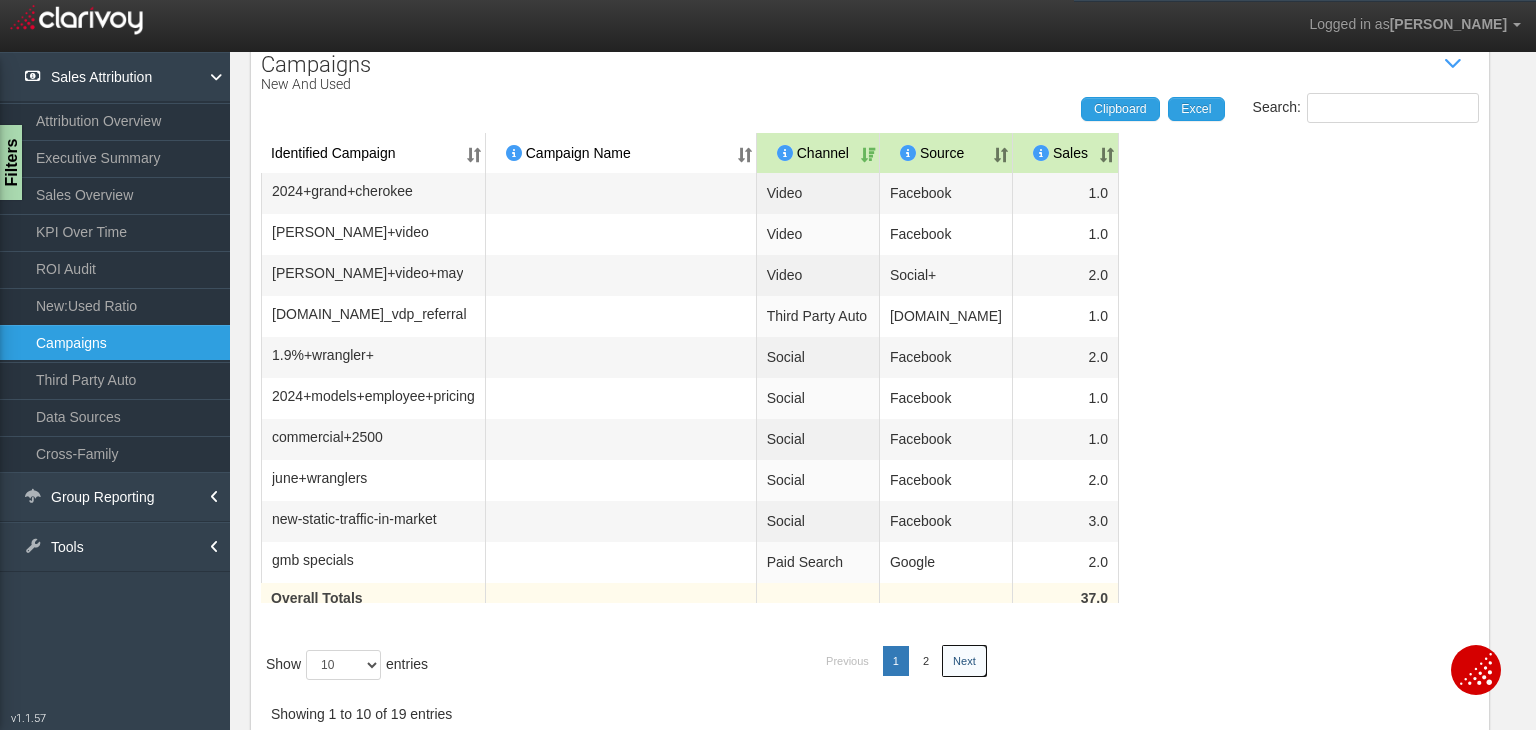 scroll, scrollTop: 179, scrollLeft: 0, axis: vertical 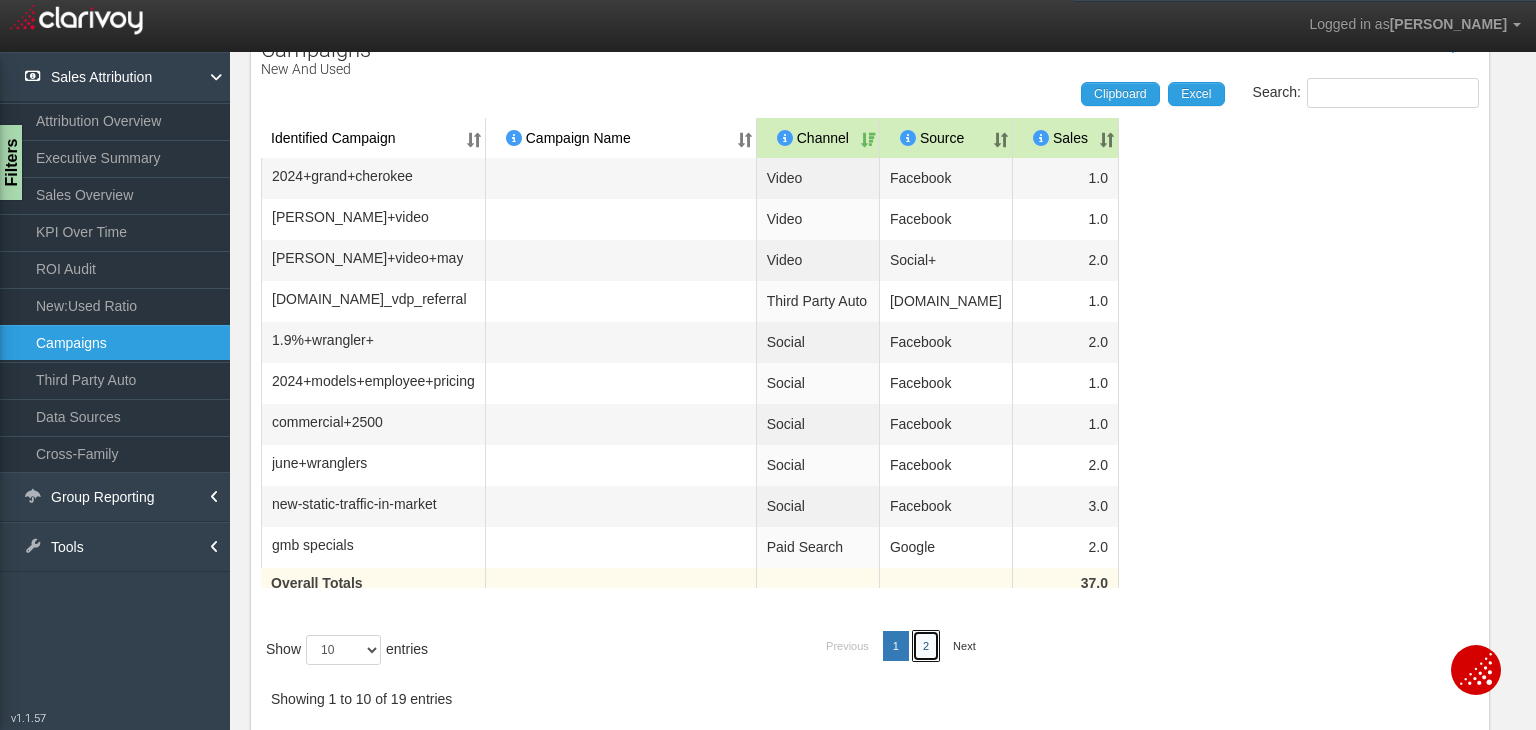 click on "2" at bounding box center [926, 646] 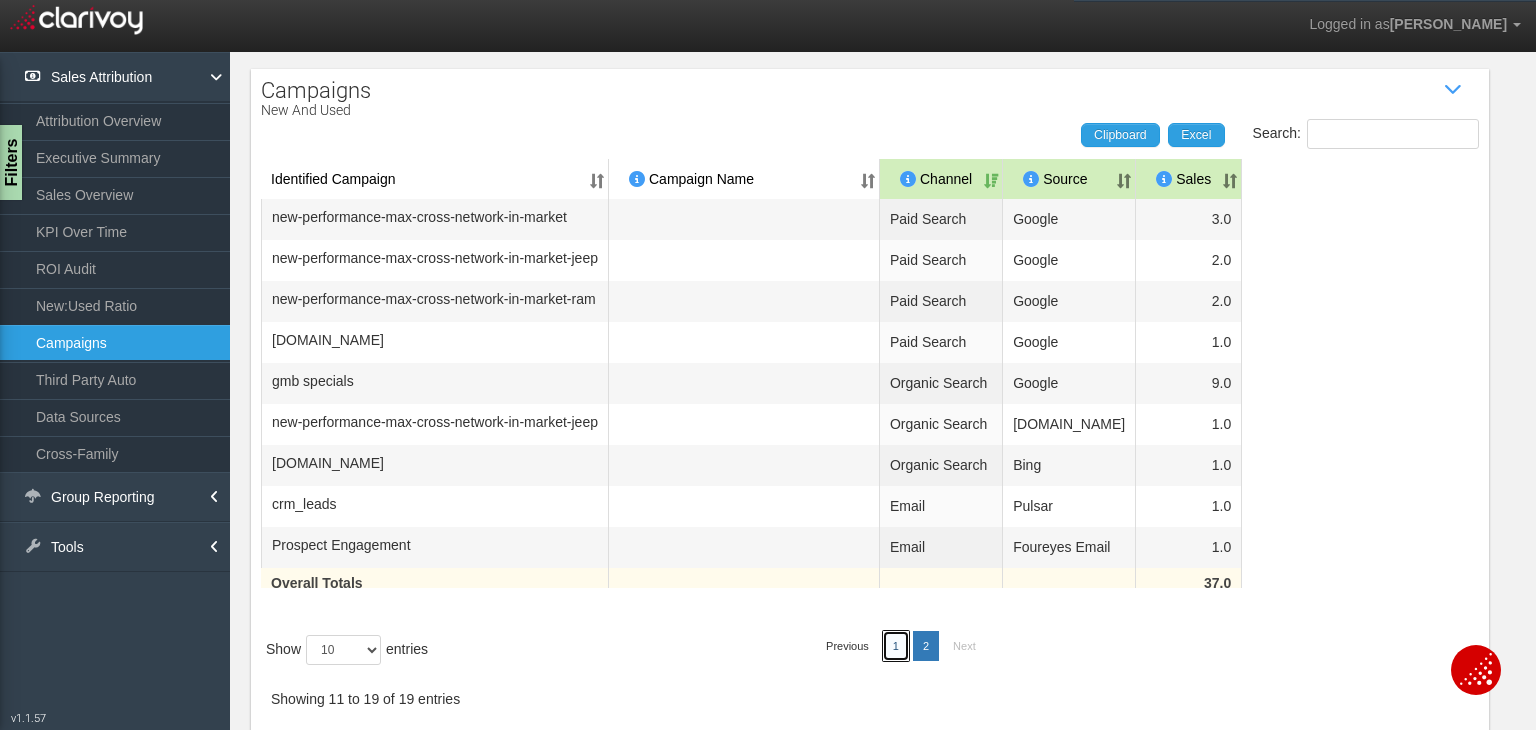 click on "1" at bounding box center [896, 646] 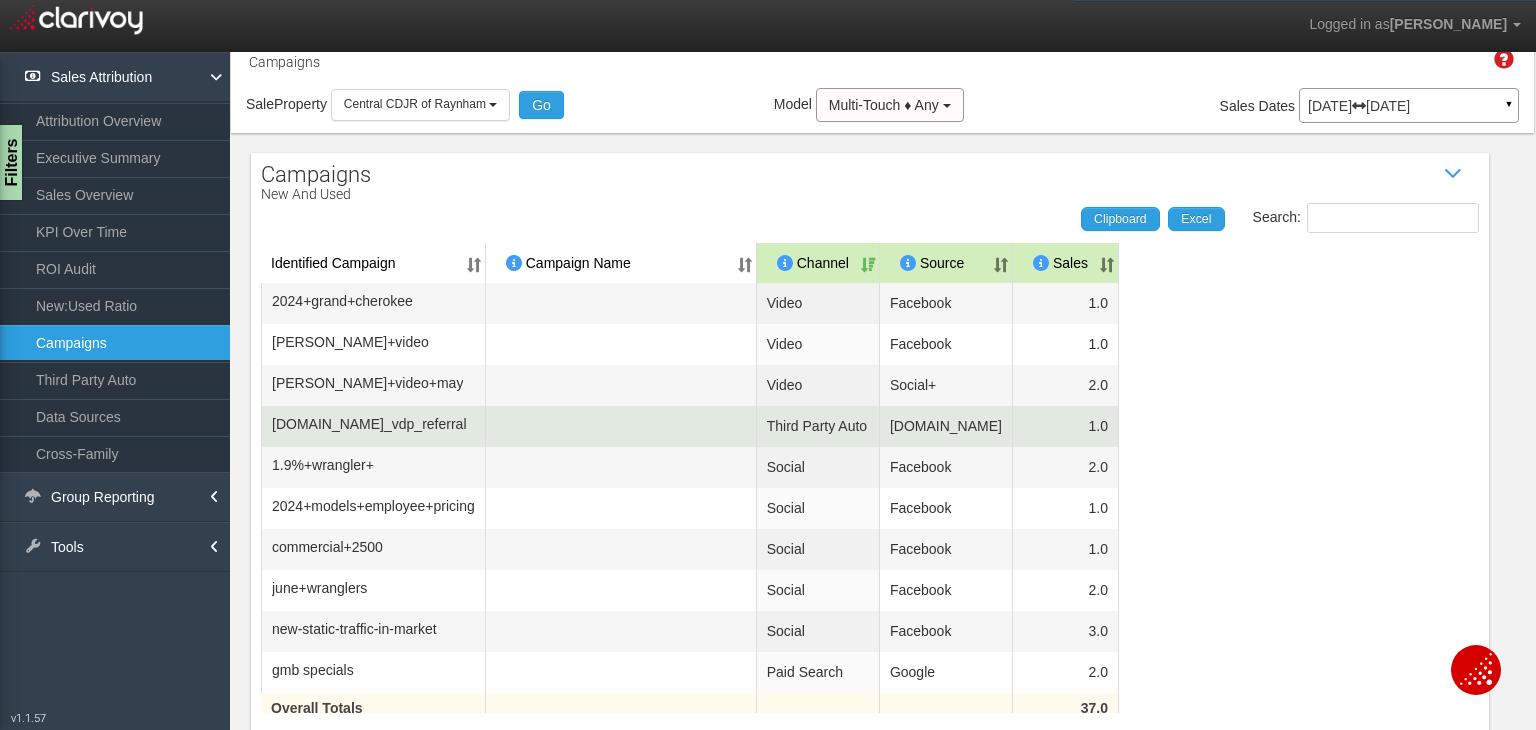 scroll, scrollTop: 0, scrollLeft: 0, axis: both 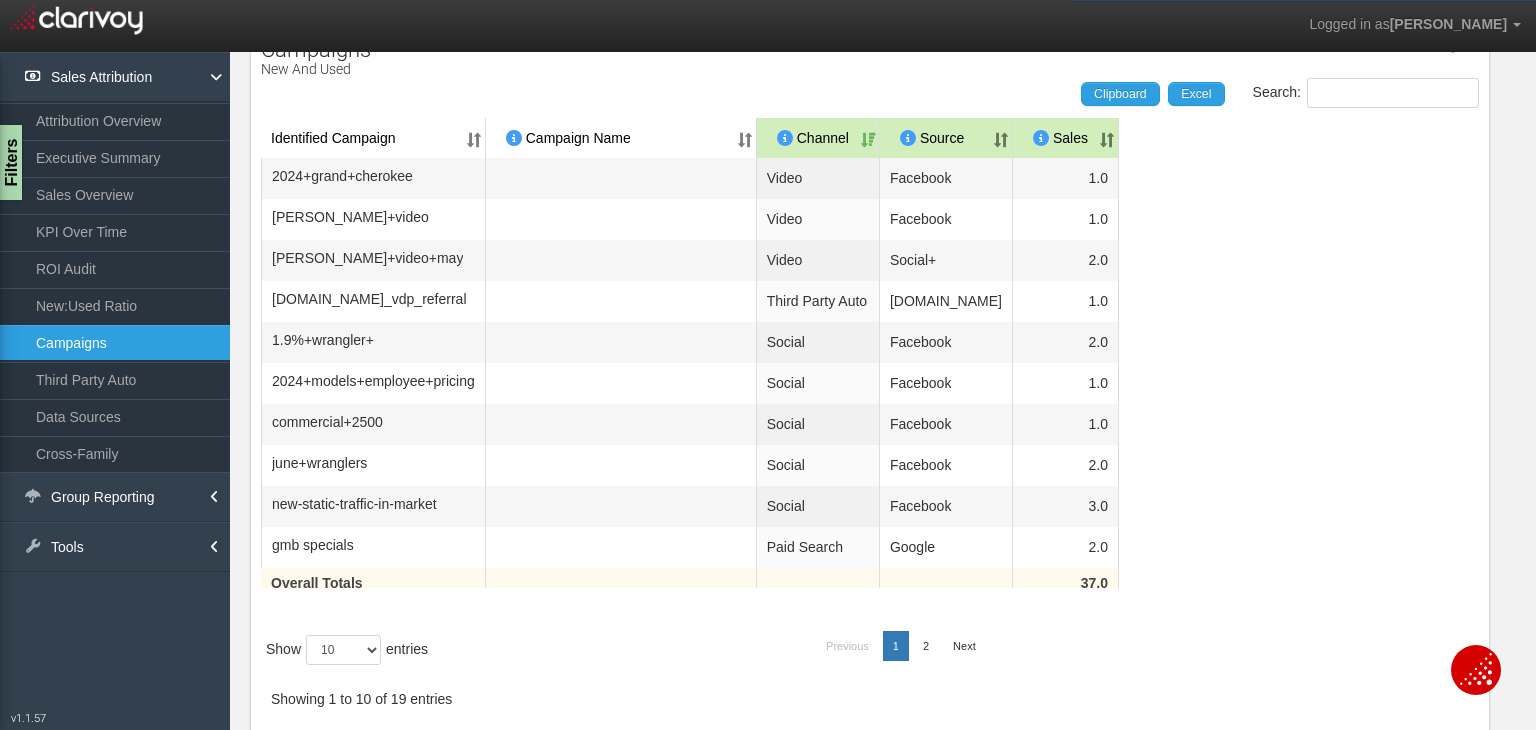click on "Sales" at bounding box center (1066, 138) 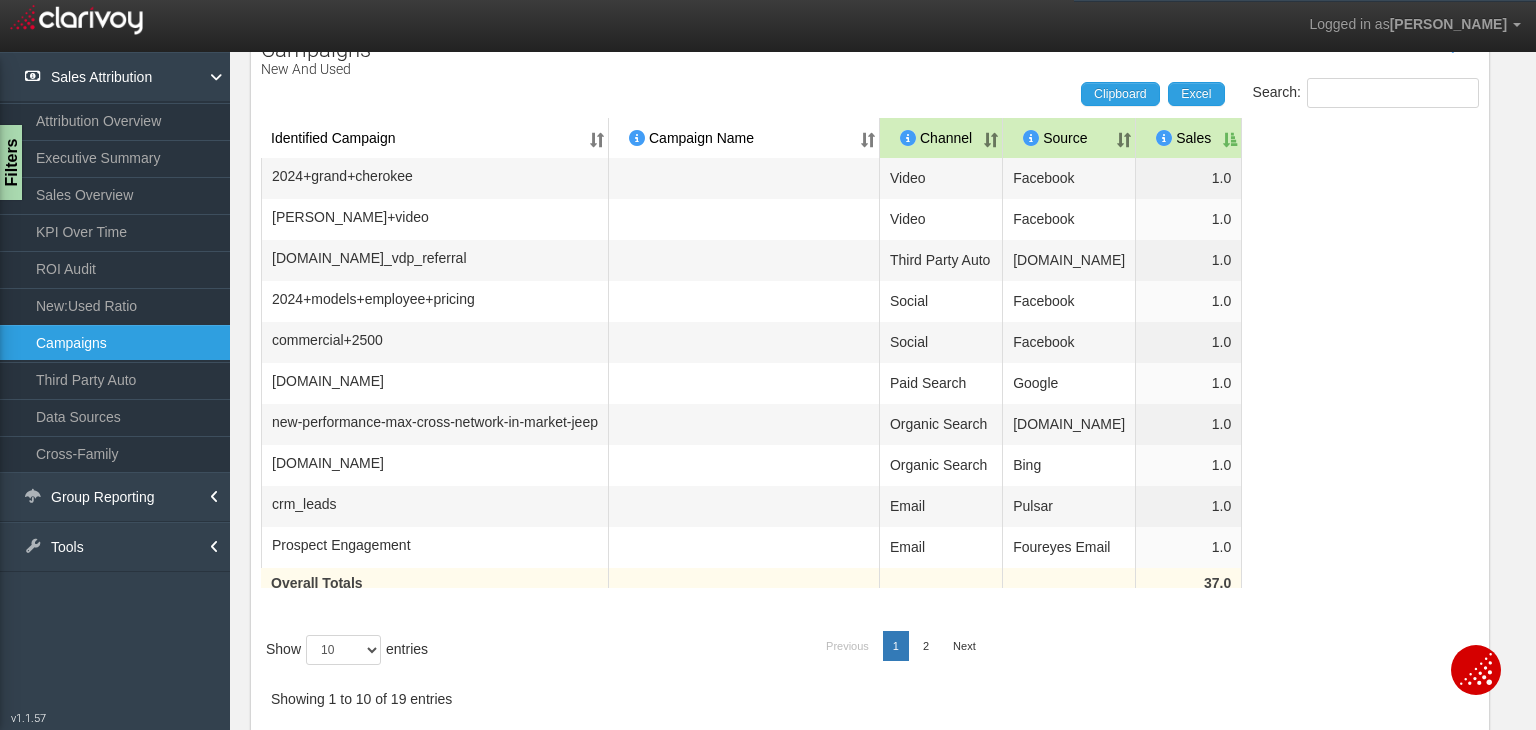 click on "Sales" at bounding box center [1189, 138] 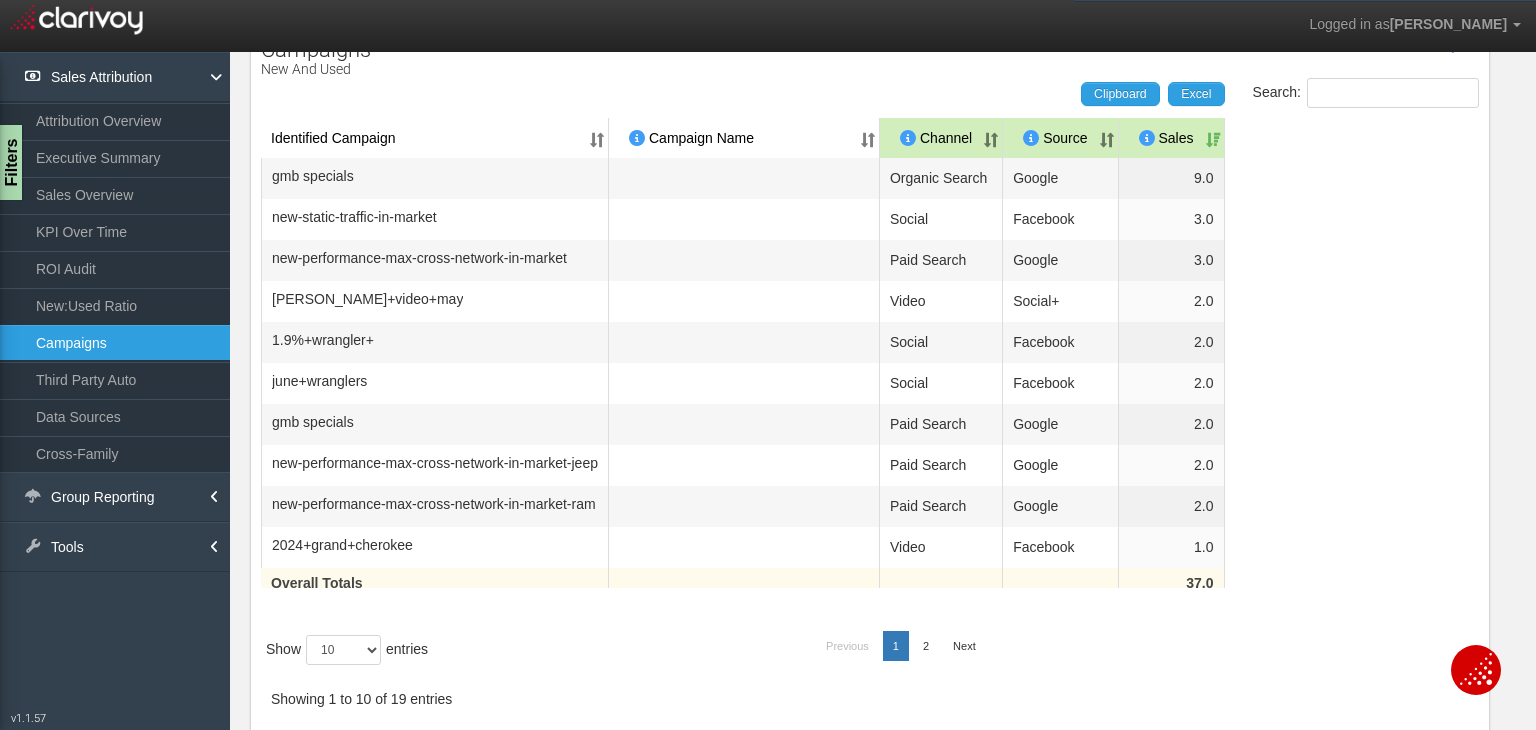 click on "Sales" at bounding box center (1172, 138) 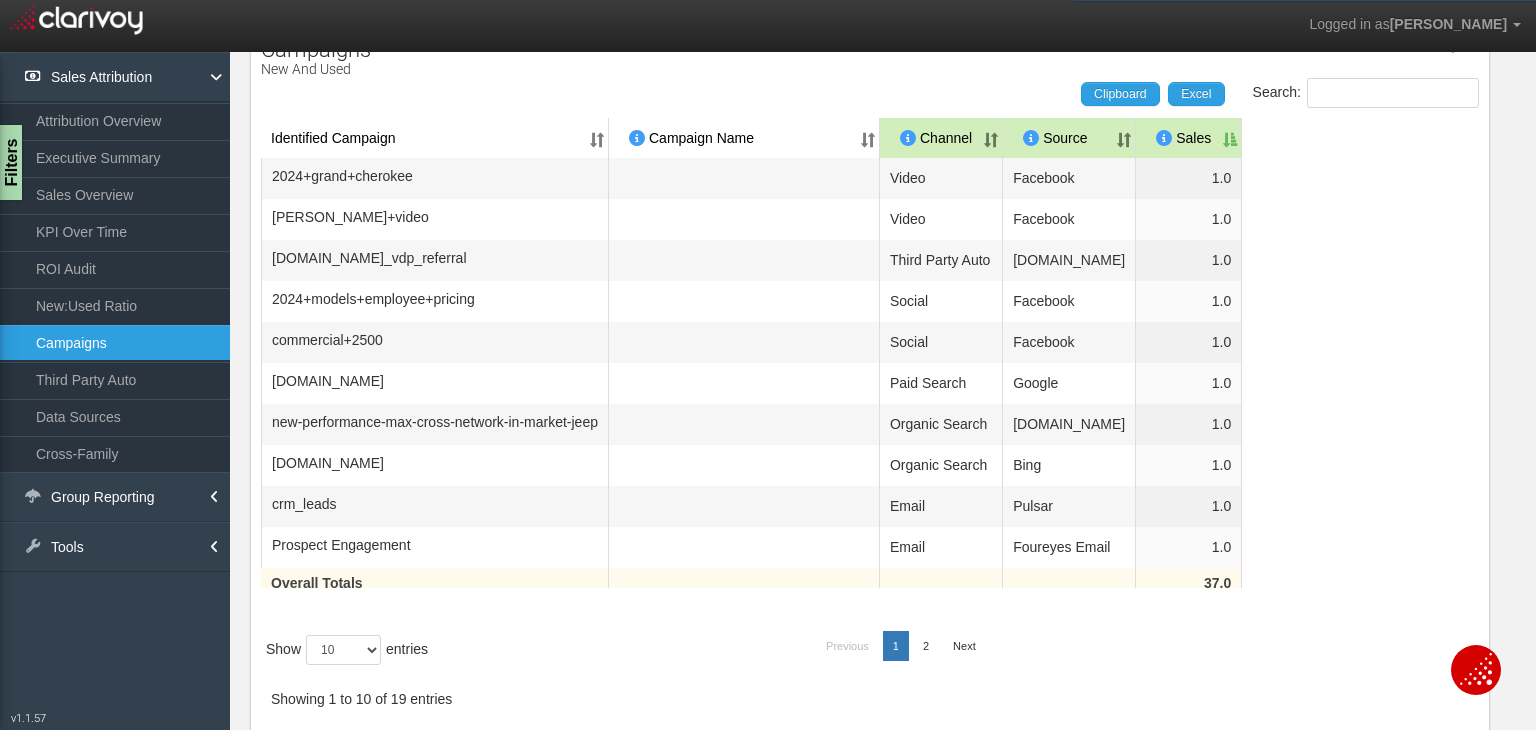 click on "Sales" at bounding box center [1189, 138] 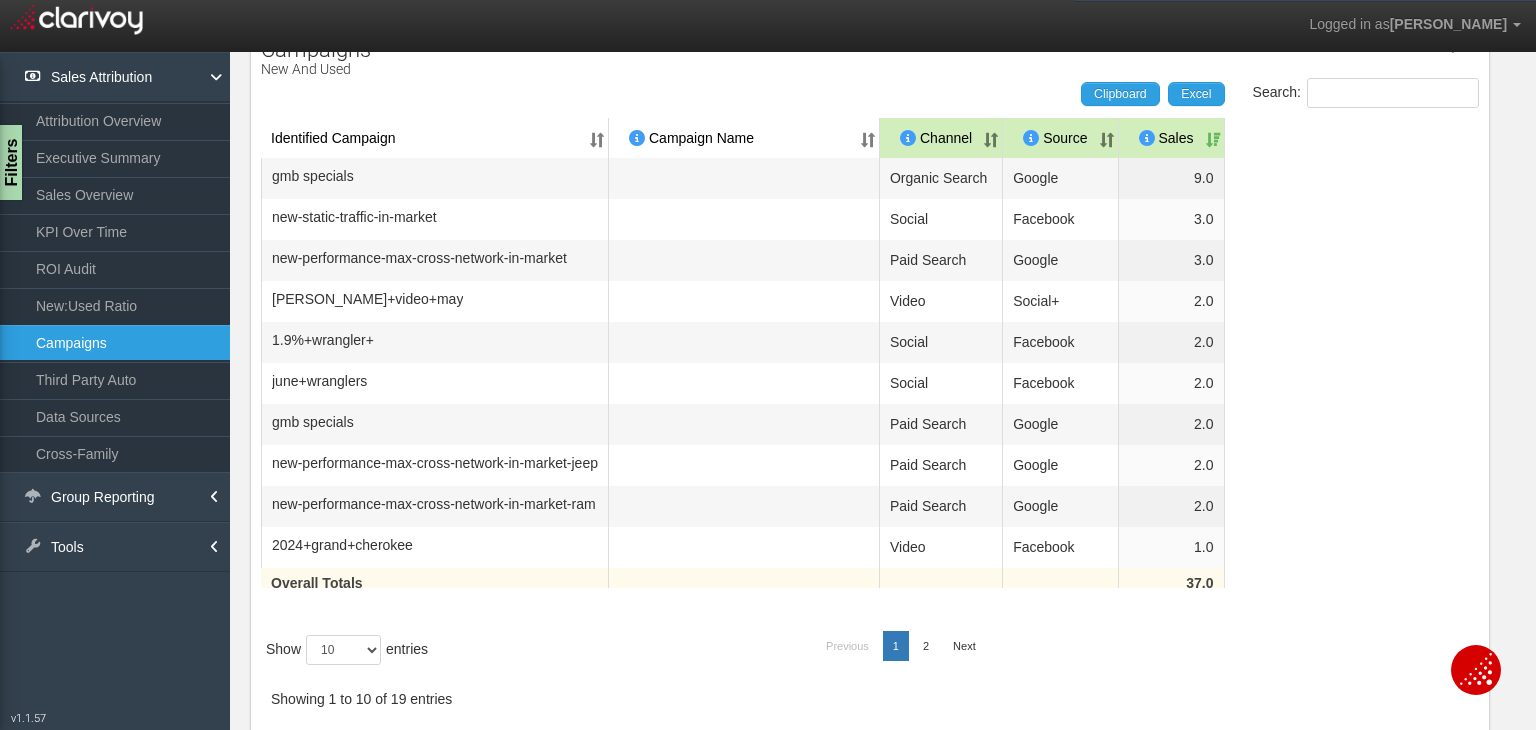 click on "Sales" at bounding box center (1172, 138) 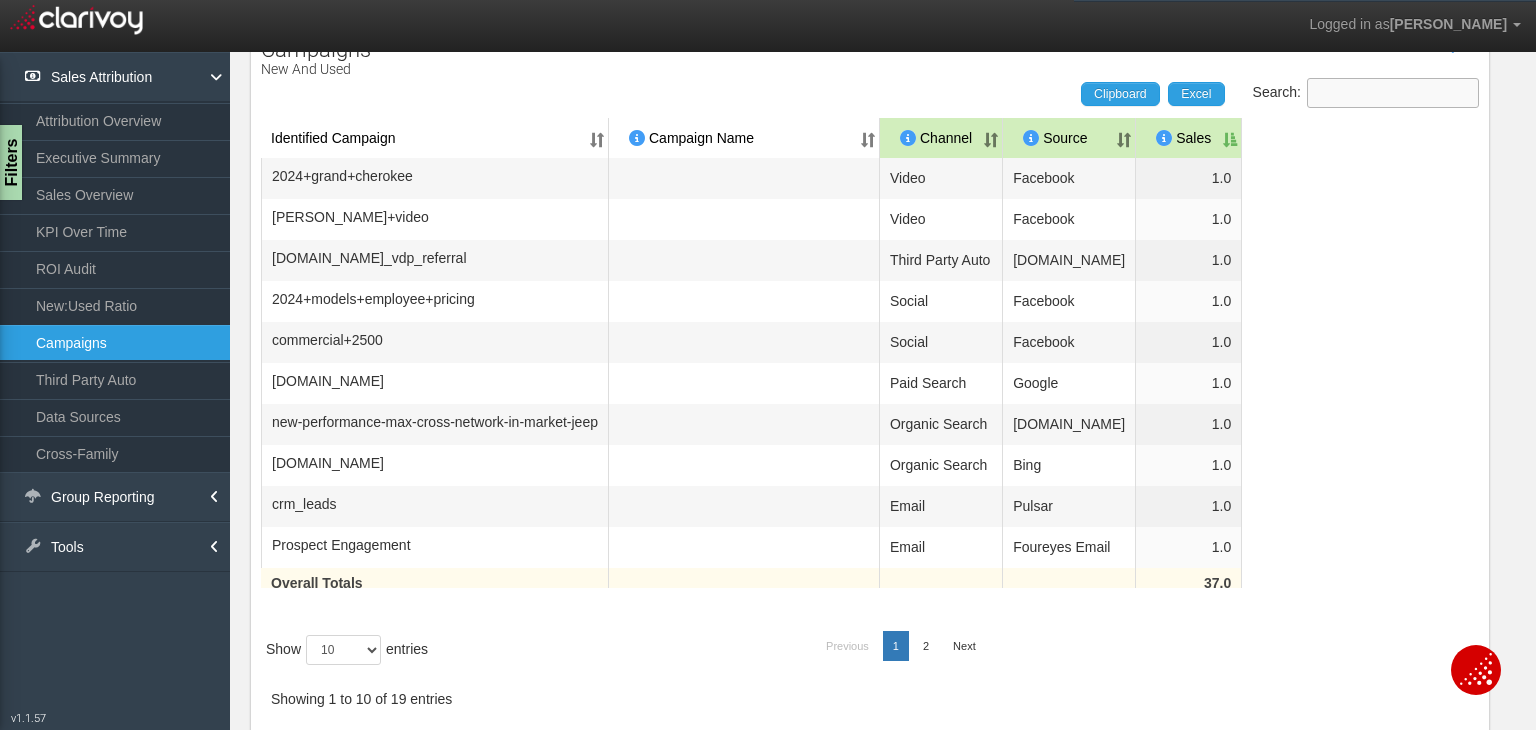 click on "Search:" at bounding box center [1393, 93] 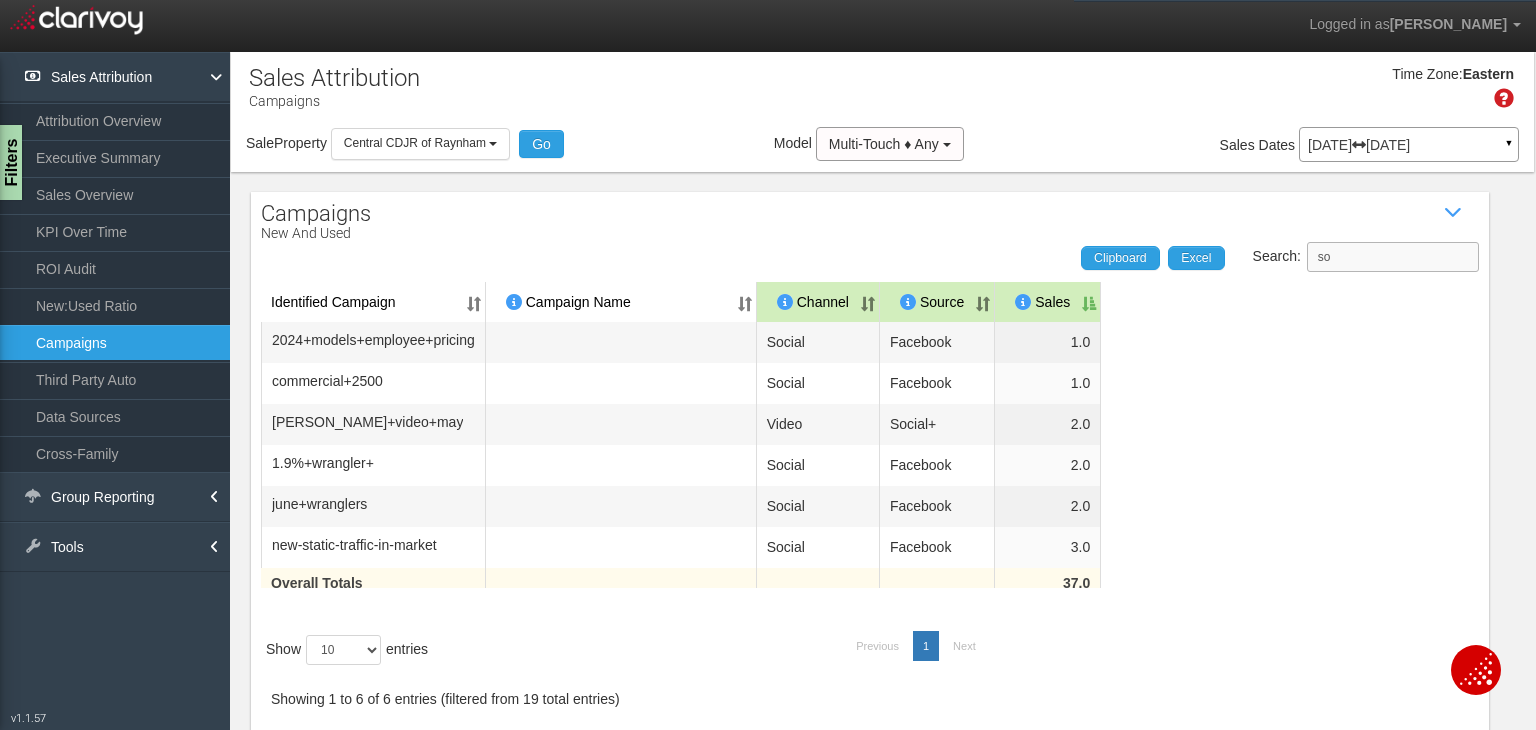 scroll, scrollTop: 0, scrollLeft: 0, axis: both 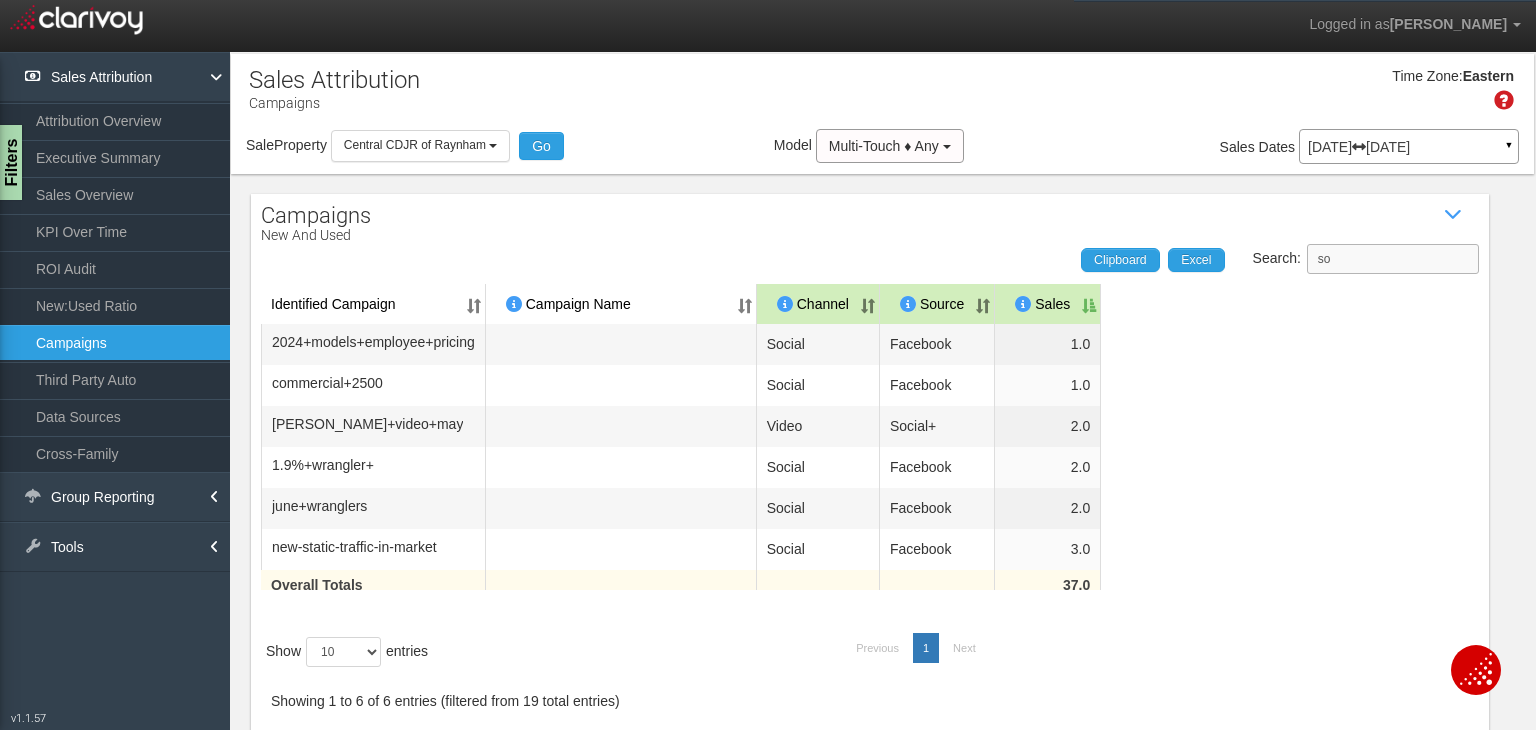 type on "s" 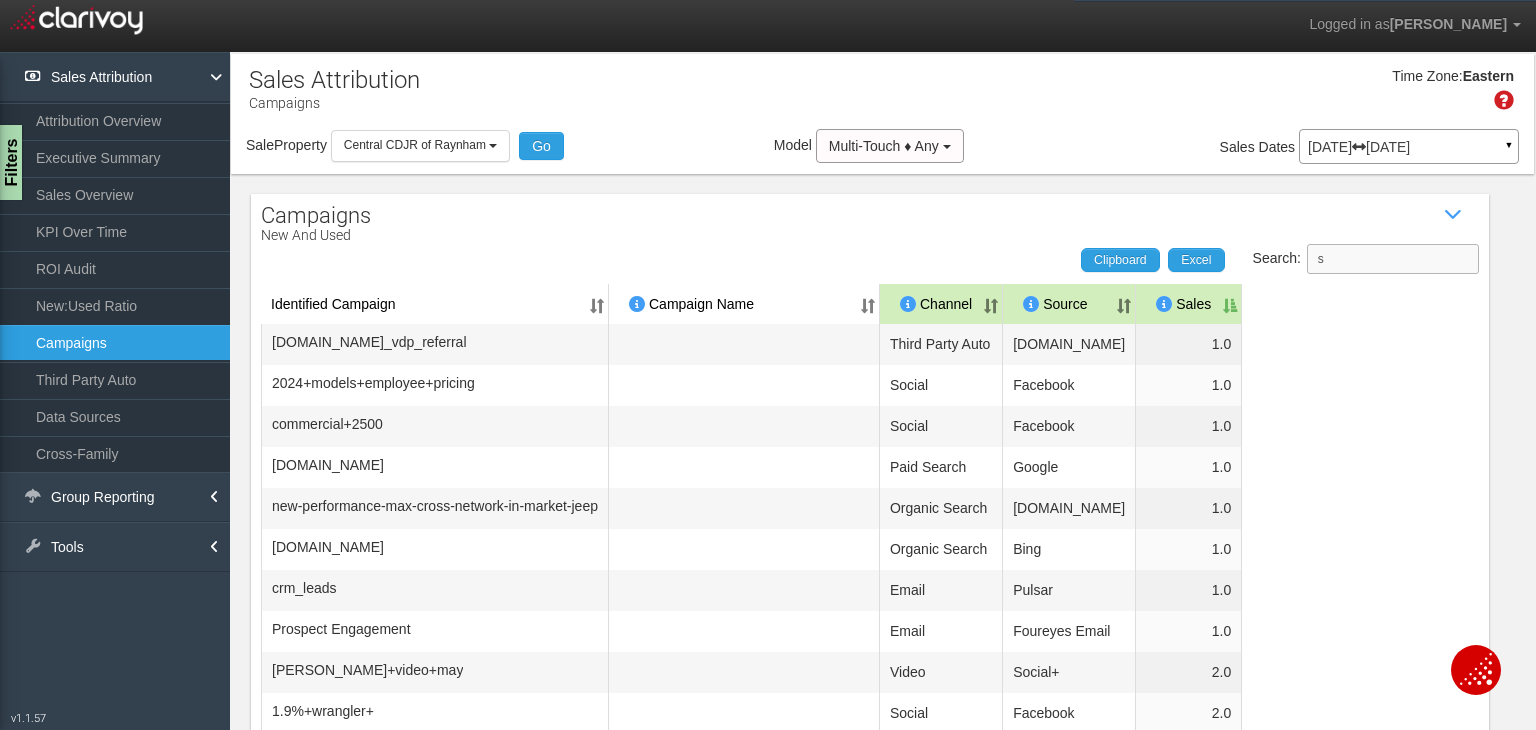 scroll, scrollTop: 179, scrollLeft: 0, axis: vertical 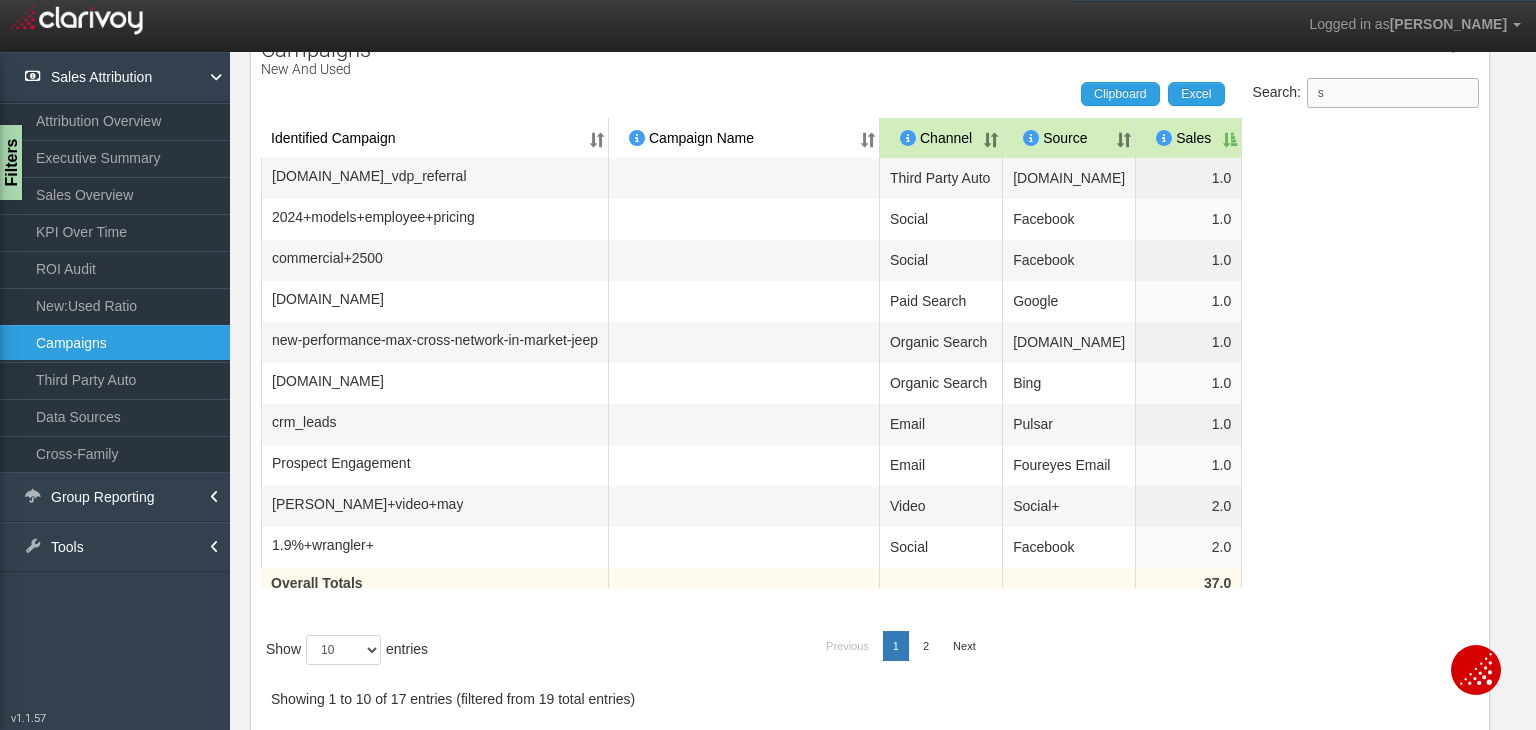 type 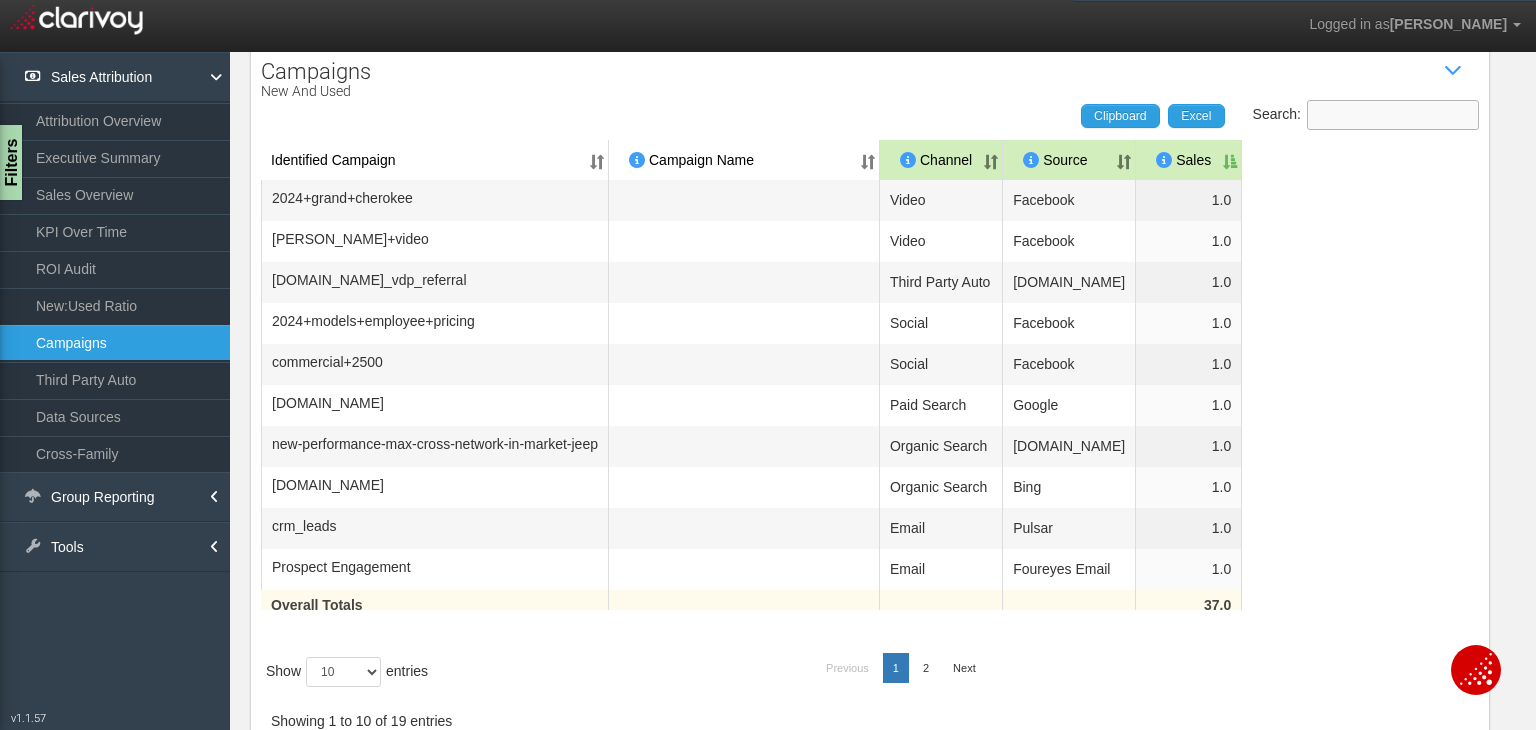 scroll, scrollTop: 179, scrollLeft: 0, axis: vertical 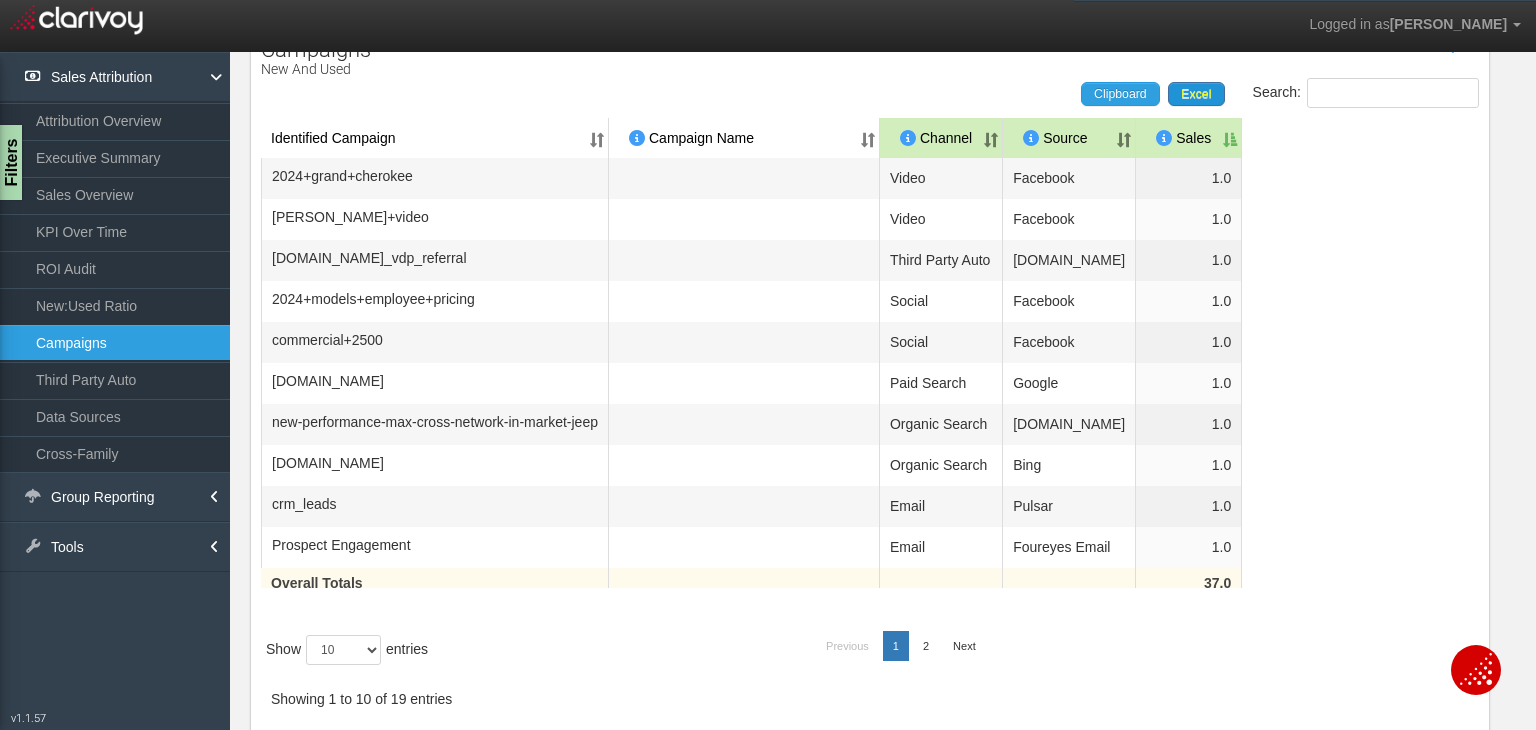 click on "Excel" at bounding box center (1196, 94) 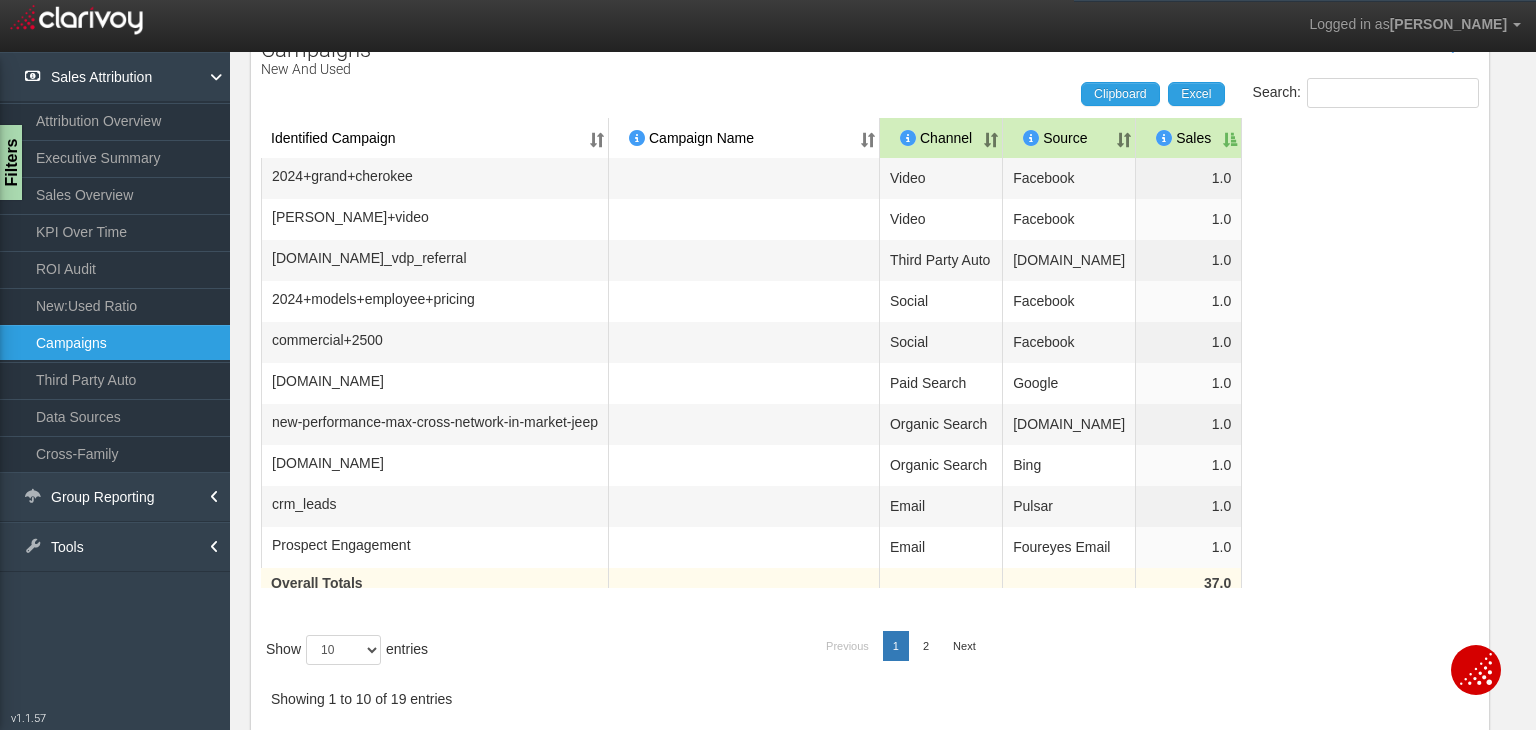 click on "Identified Campaign Campaign Name Dealer/Vendor Channel Source Sales
2024+grand+cherokee Video Facebook 1.0 [PERSON_NAME]+video Video Facebook 1.0 [DOMAIN_NAME]_vdp_referral Third Party Auto [DOMAIN_NAME] 1.0 2024+models+employee+pricing Social Facebook 1.0 commercial+2500 Social Facebook 1.0 [DOMAIN_NAME] Paid Search Google 1.0 new-performance-max-cross-network-in-market-jeep Organic Search [DOMAIN_NAME] 1.0 [DOMAIN_NAME] Organic Search Bing 1.0 crm_leads Email Pulsar 1.0 Prospect Engagement Email Foureyes Email 1.0
Overall Totals 37.0" at bounding box center [870, 366] 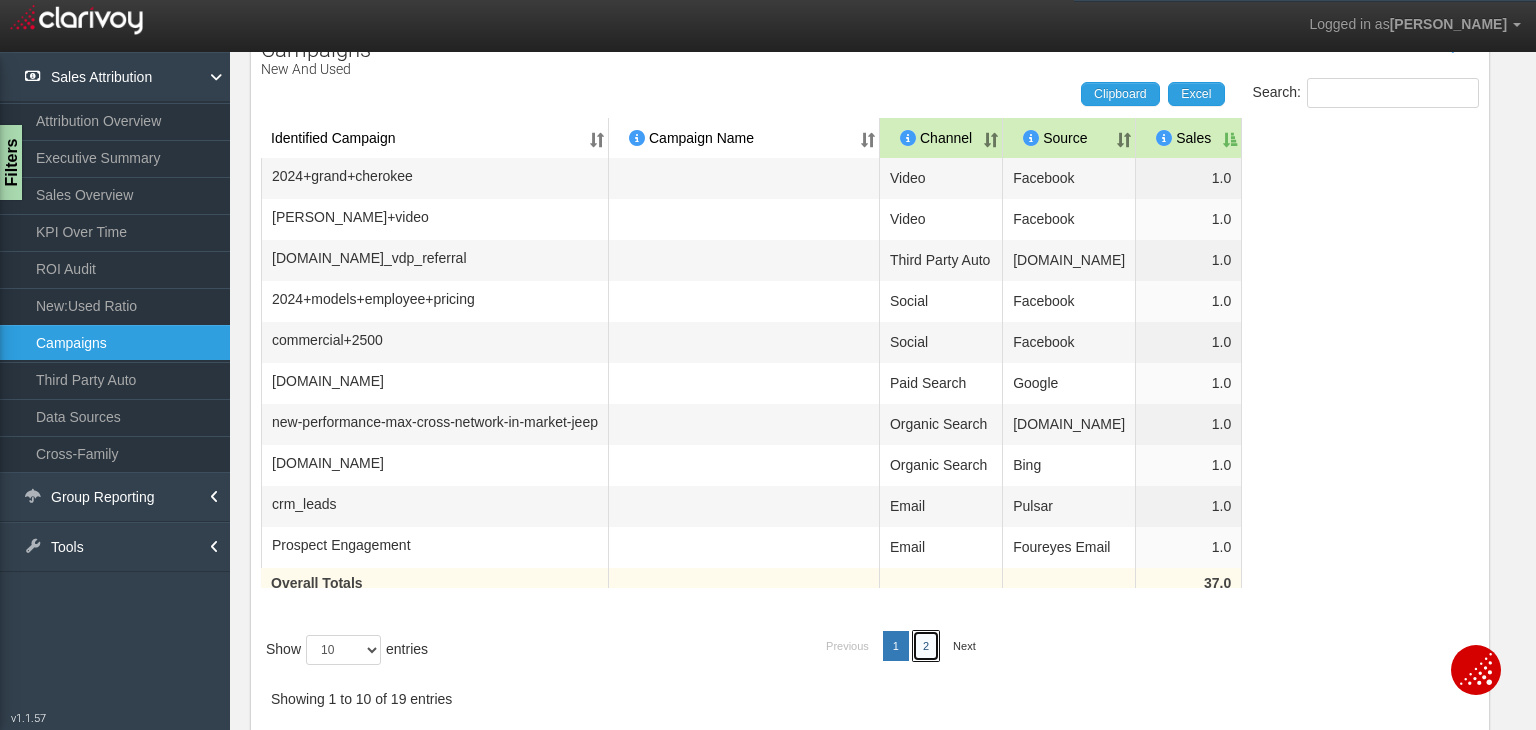 click on "2" at bounding box center (926, 646) 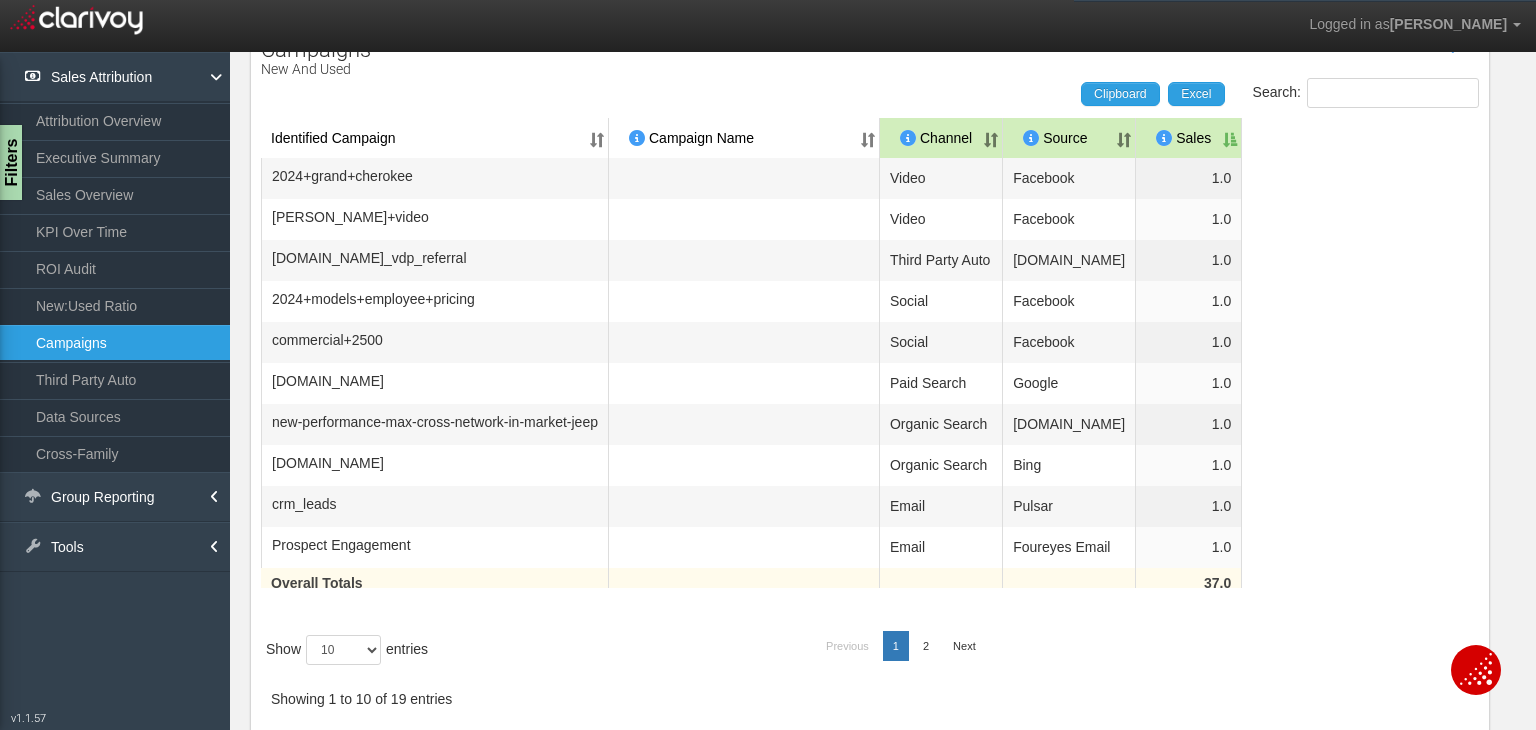 scroll, scrollTop: 138, scrollLeft: 0, axis: vertical 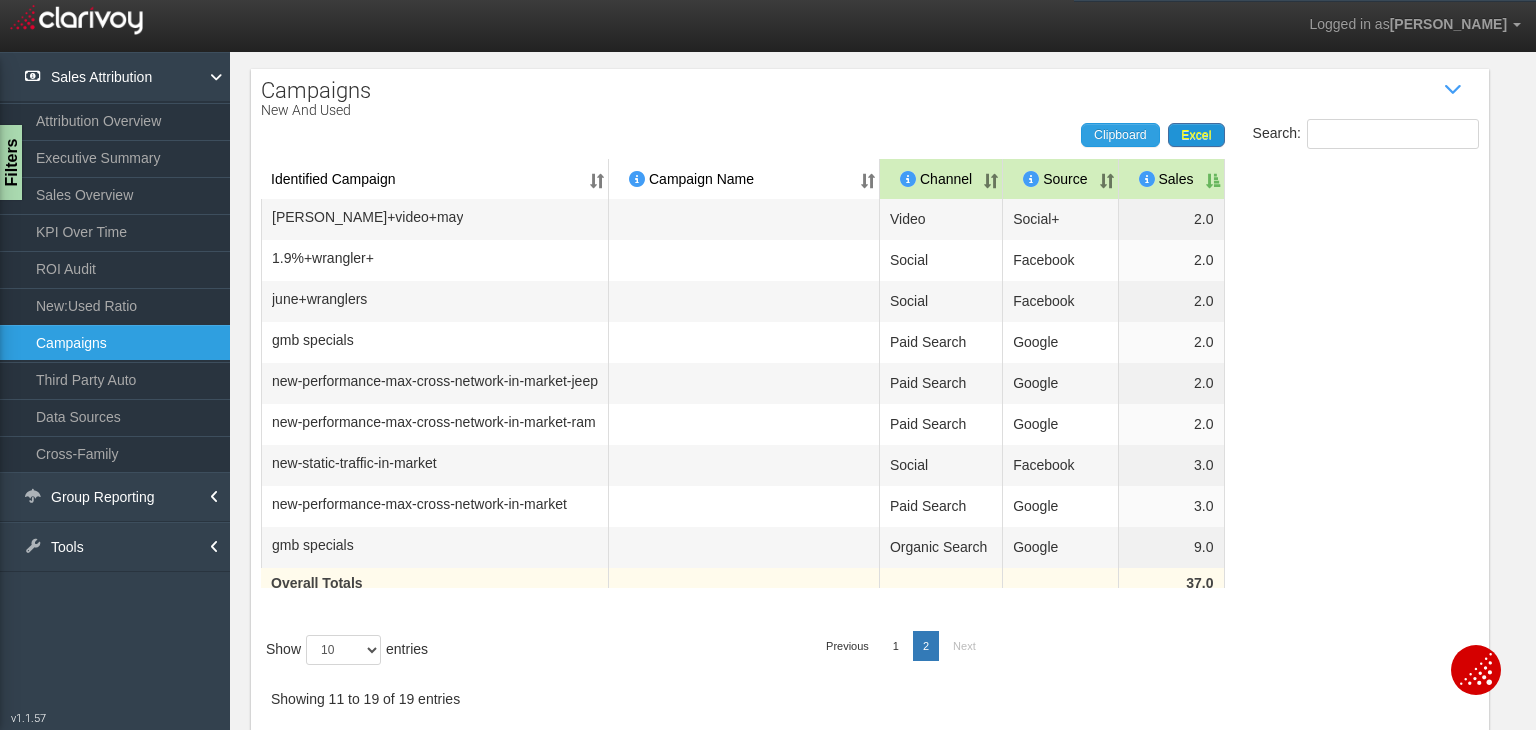 click on "Excel" at bounding box center [1196, 135] 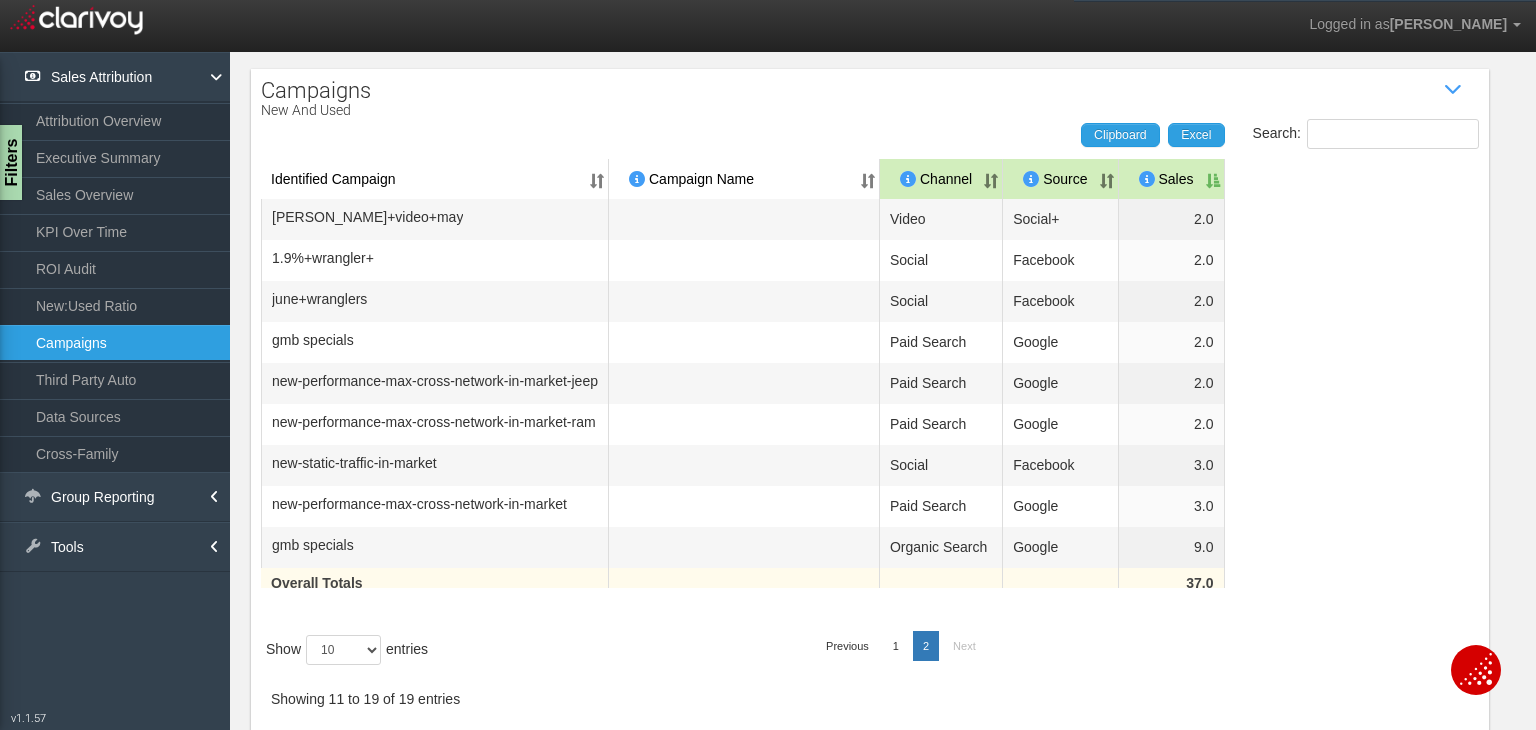 click on "Sales" at bounding box center [1172, 179] 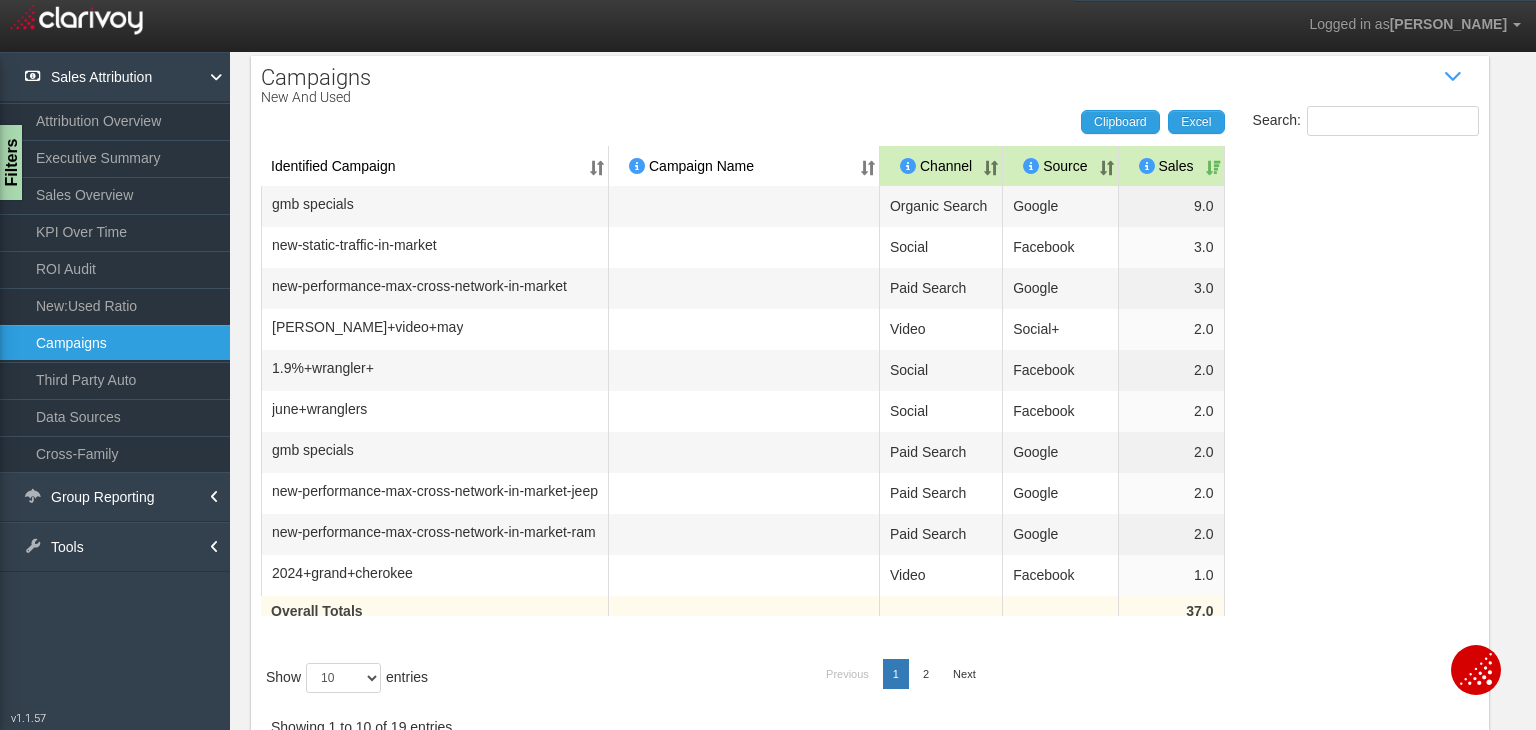 click on "Sales" at bounding box center (1172, 166) 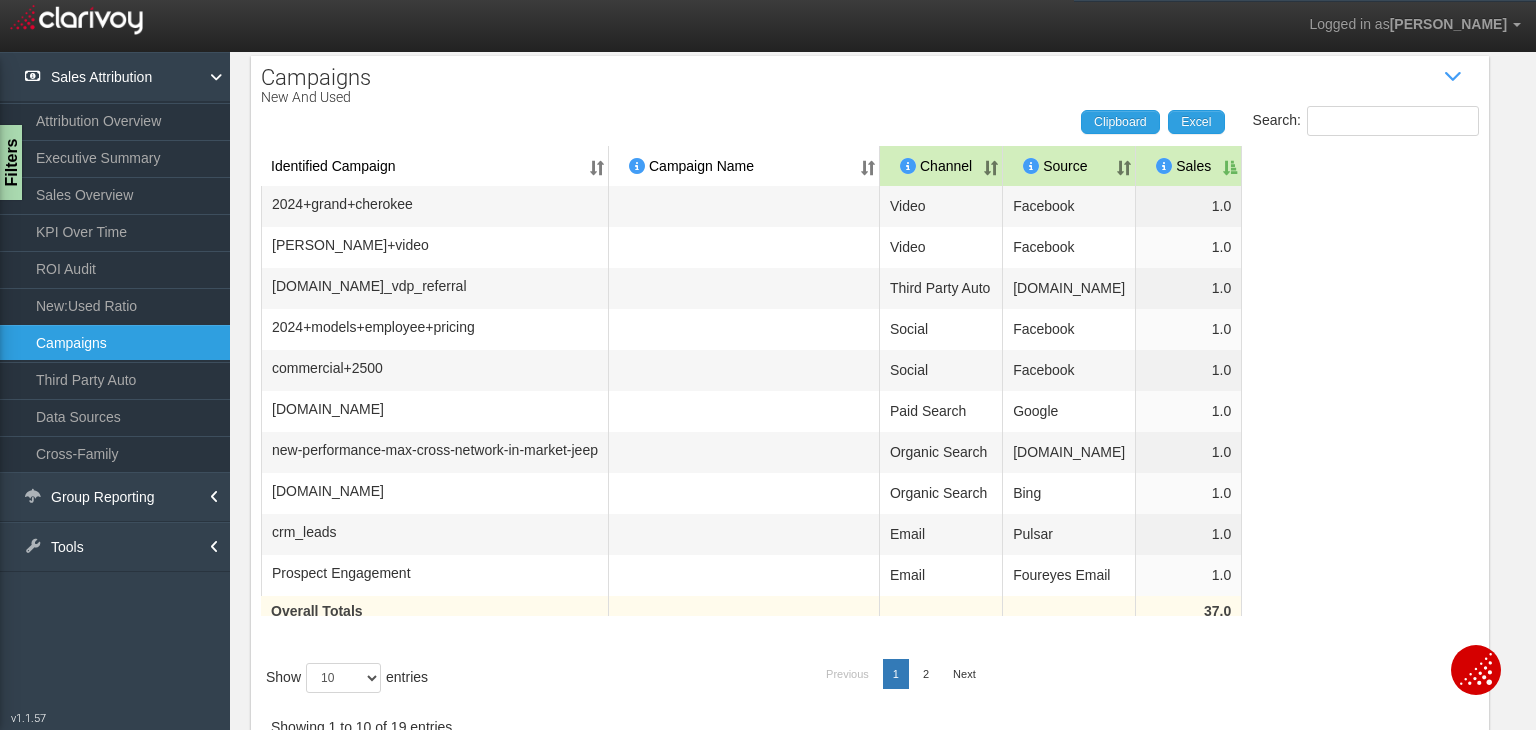 click on "Sales" at bounding box center [1189, 166] 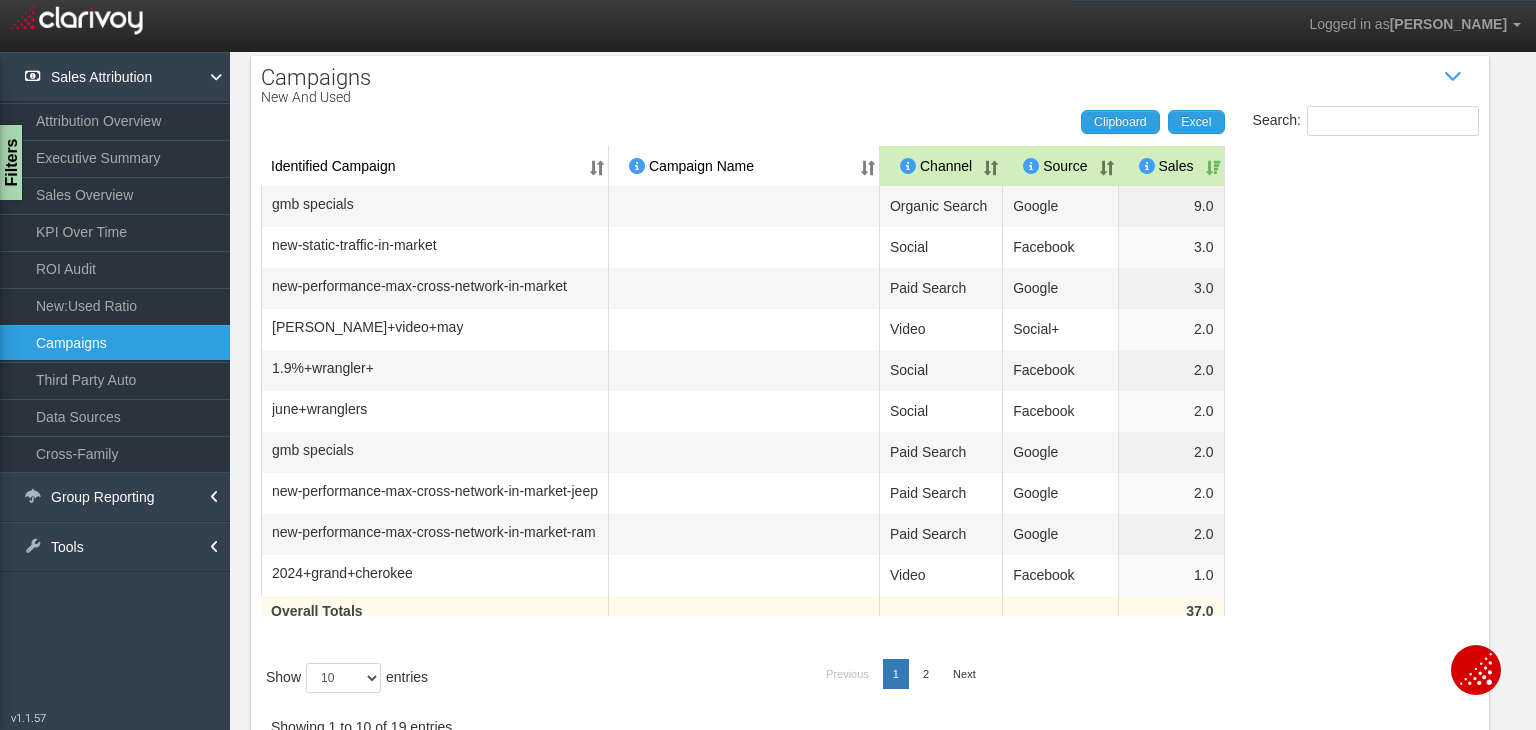 click on "Sales" at bounding box center [1172, 166] 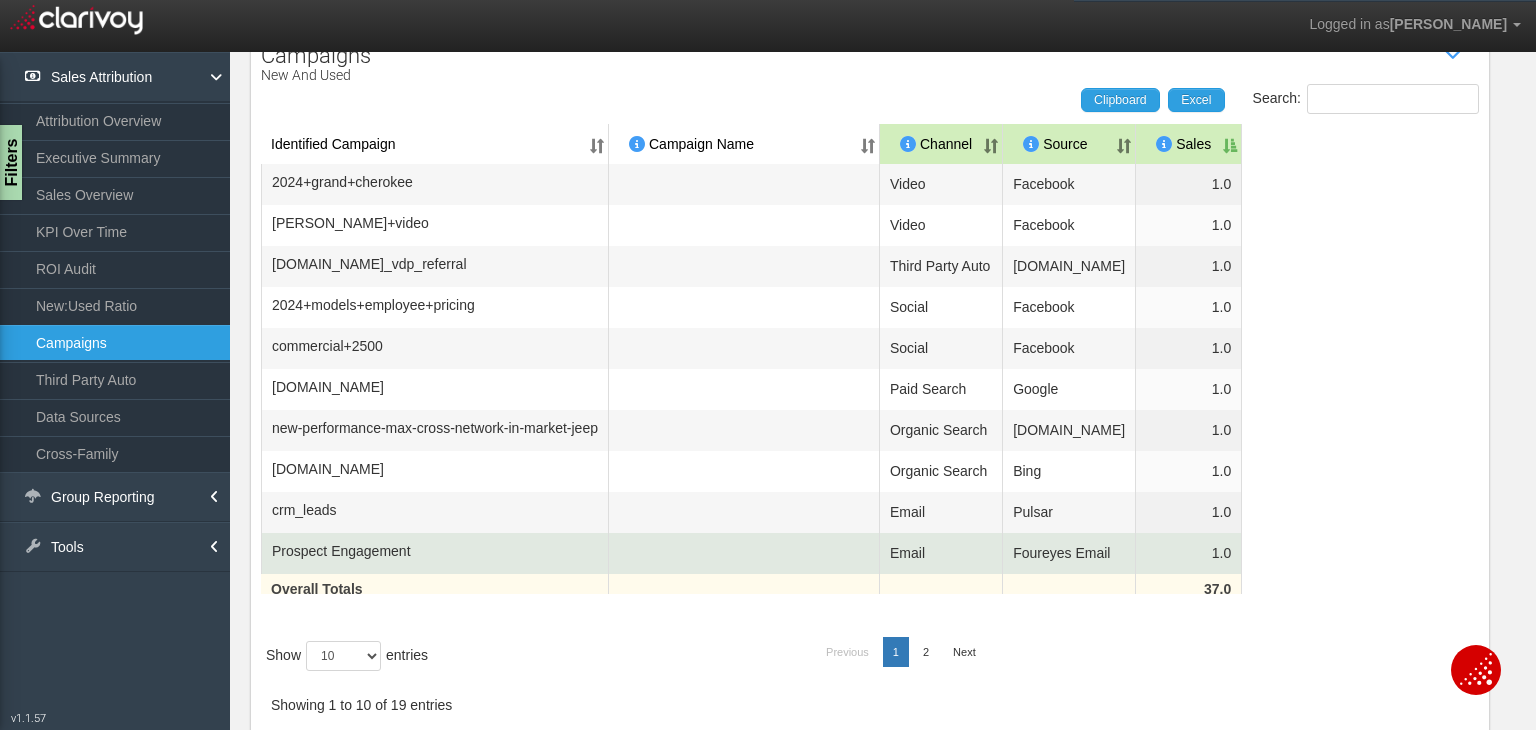 scroll, scrollTop: 224, scrollLeft: 0, axis: vertical 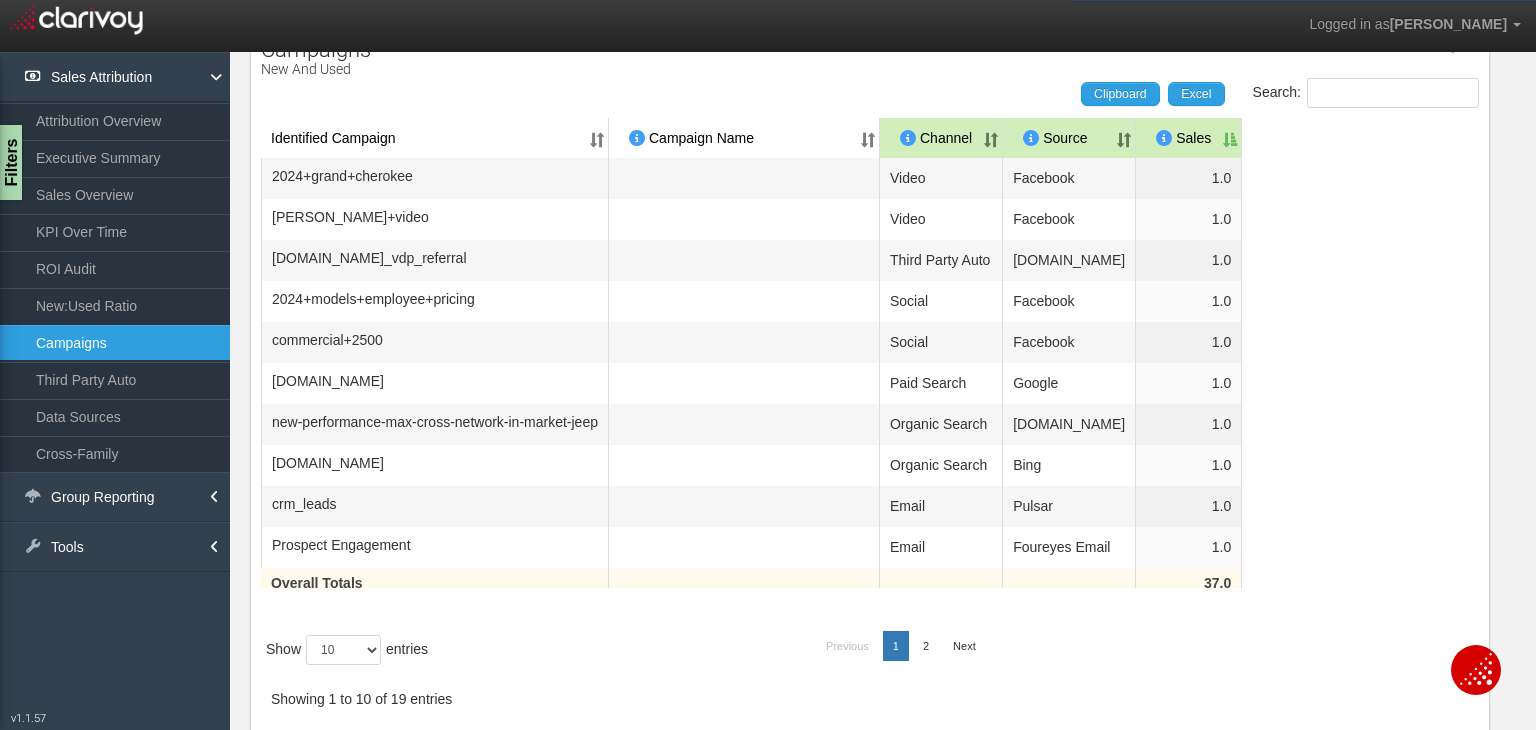 click on "Identified Campaign Campaign Name Dealer/Vendor Channel Source Sales
2024+grand+cherokee Video Facebook 1.0 [PERSON_NAME]+video Video Facebook 1.0 [DOMAIN_NAME]_vdp_referral Third Party Auto [DOMAIN_NAME] 1.0 2024+models+employee+pricing Social Facebook 1.0 commercial+2500 Social Facebook 1.0 [DOMAIN_NAME] Paid Search Google 1.0 new-performance-max-cross-network-in-market-jeep Organic Search [DOMAIN_NAME] 1.0 [DOMAIN_NAME] Organic Search Bing 1.0 crm_leads Email Pulsar 1.0 Prospect Engagement Email Foureyes Email 1.0
Overall Totals 37.0" at bounding box center [870, 366] 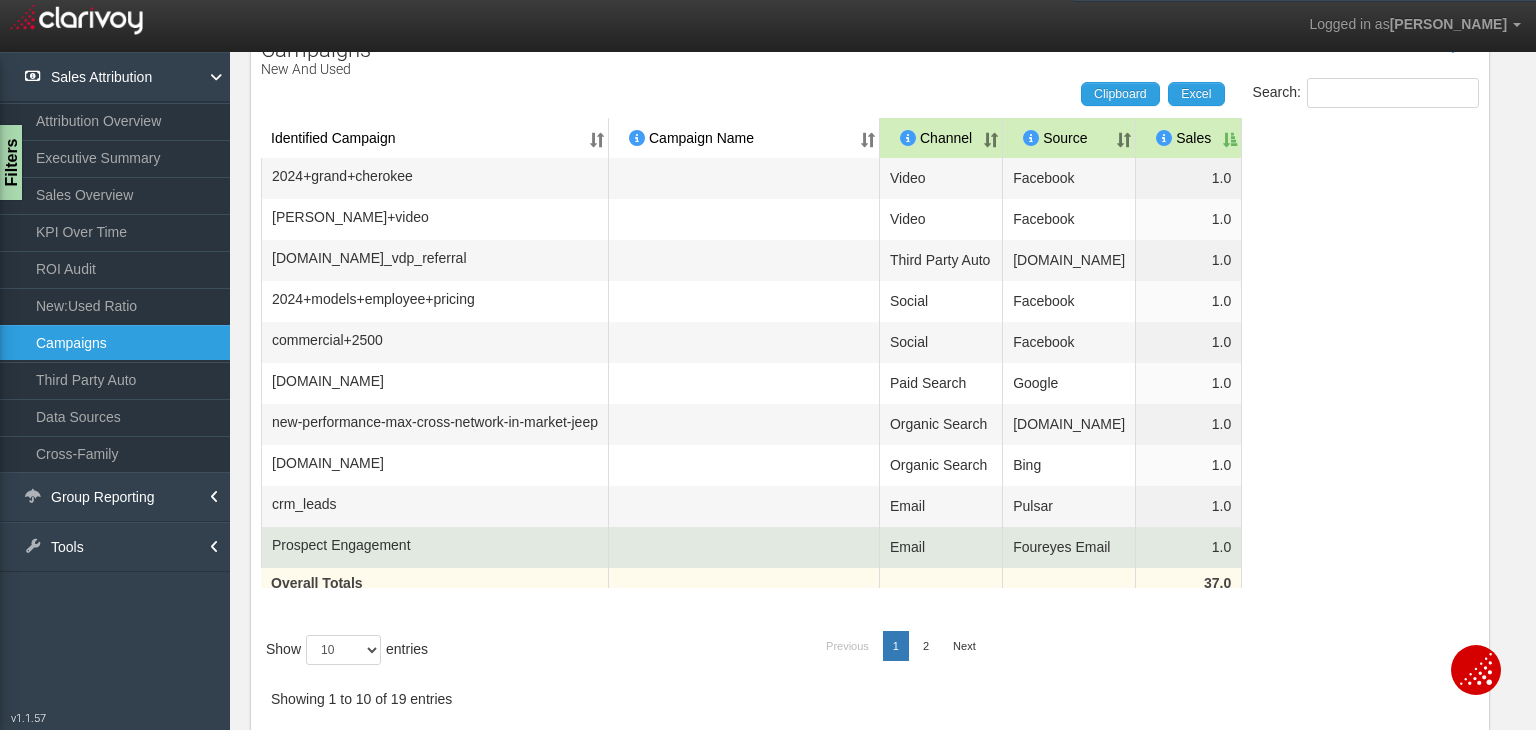 scroll, scrollTop: 200, scrollLeft: 0, axis: vertical 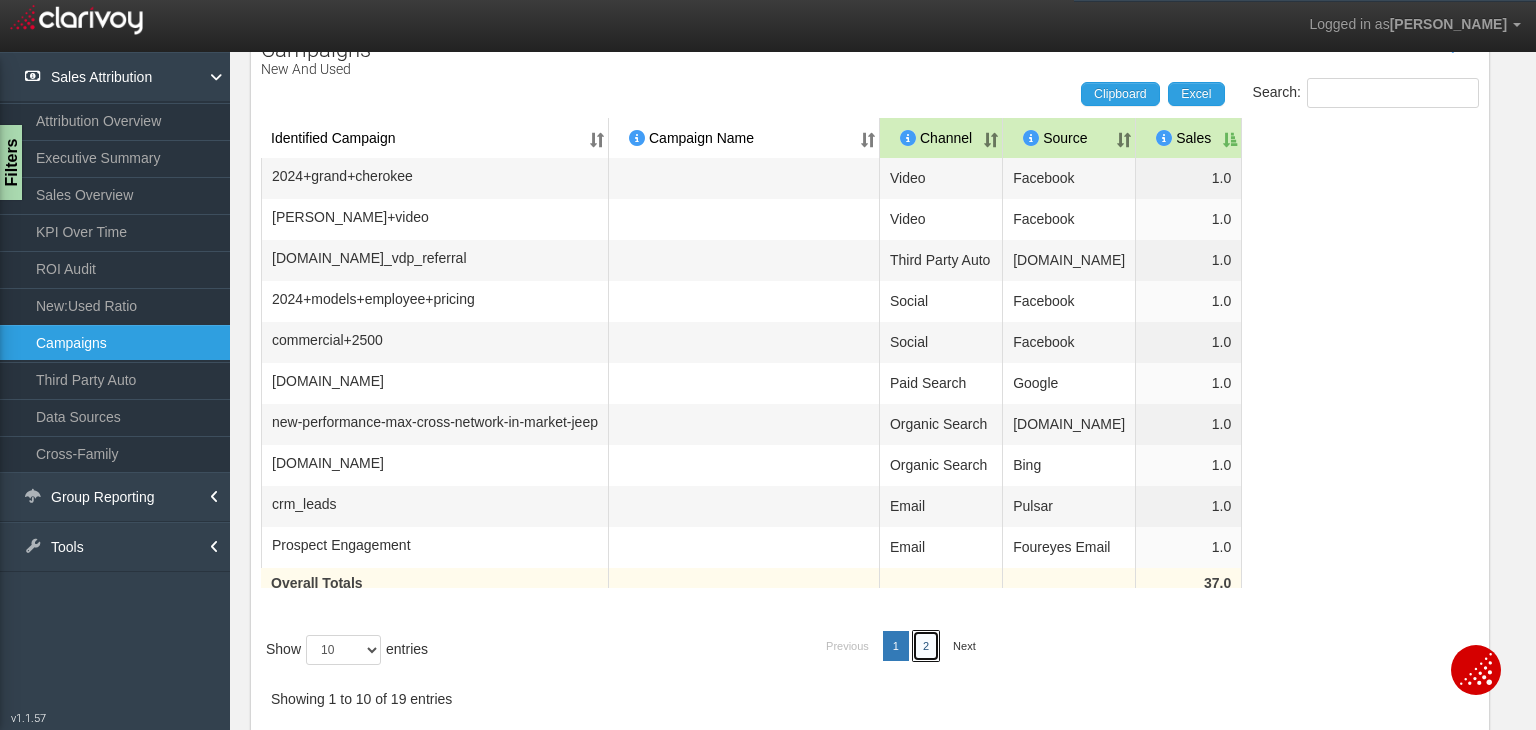 click on "2" at bounding box center [926, 646] 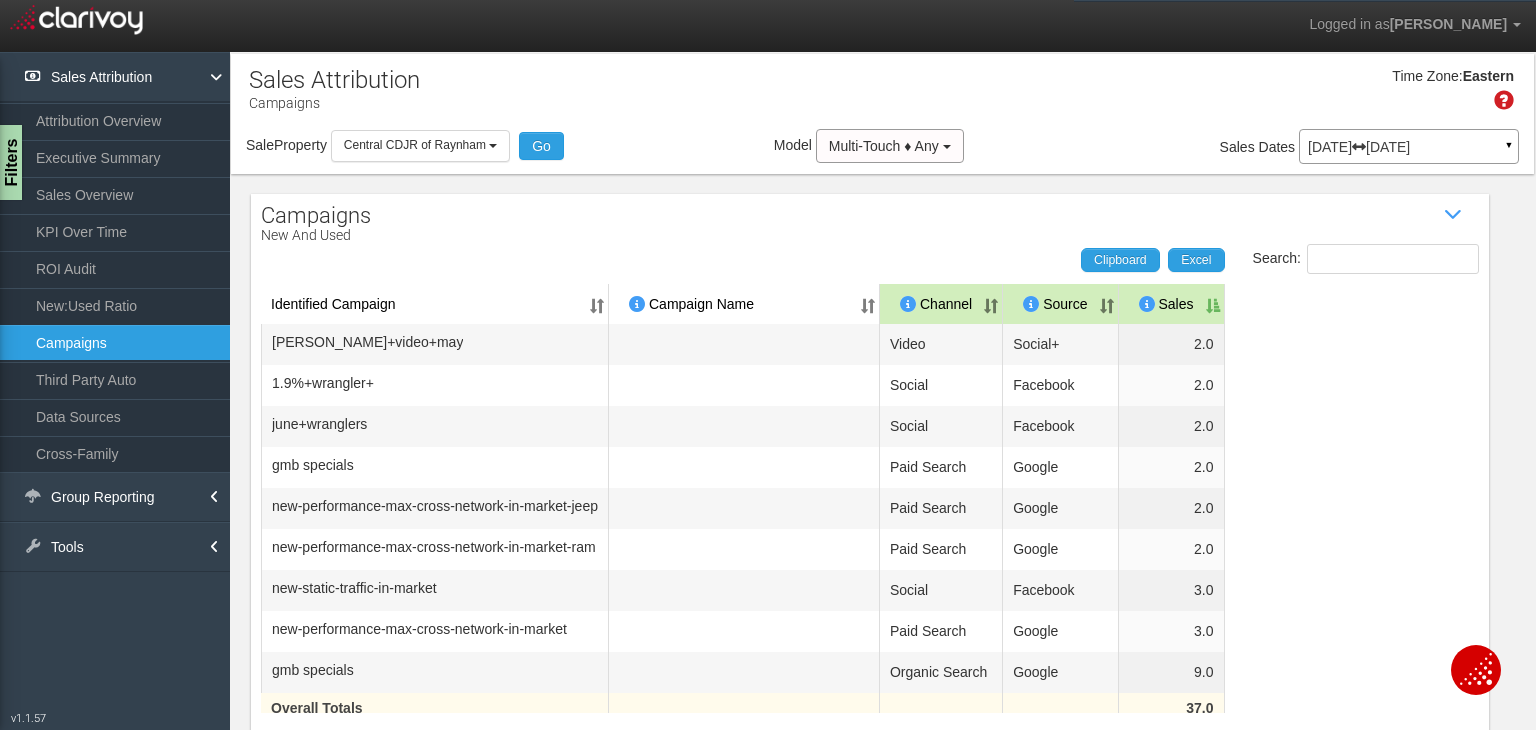 scroll, scrollTop: 0, scrollLeft: 0, axis: both 